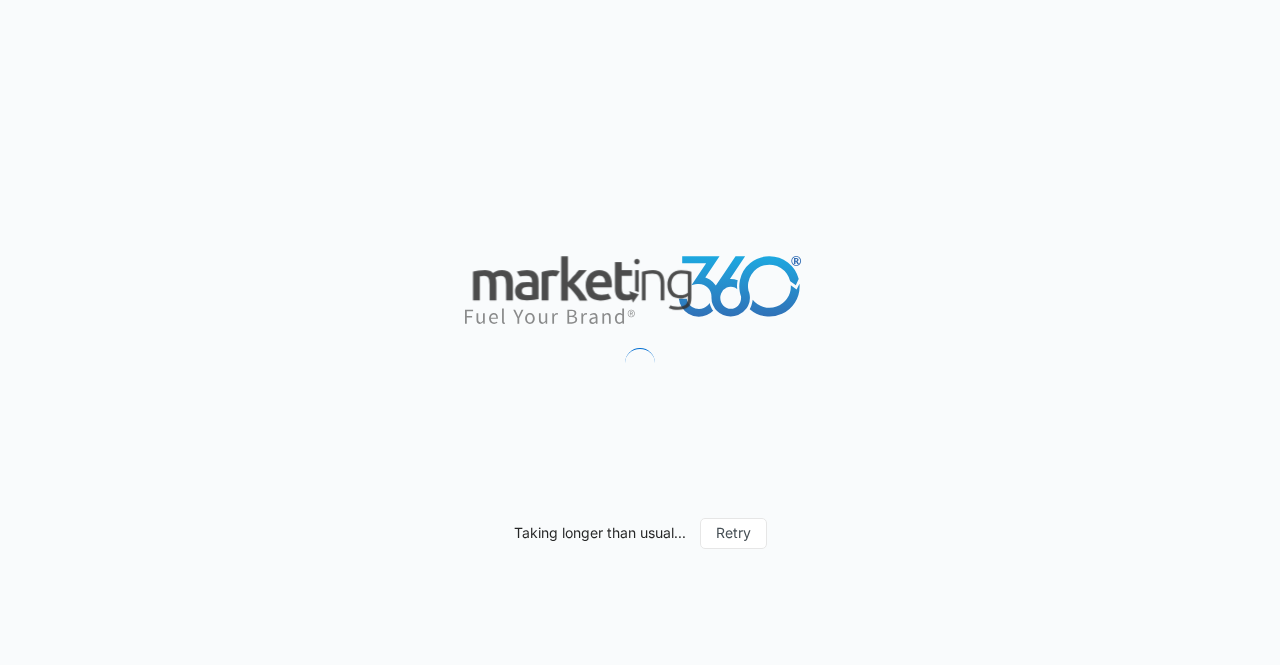 scroll, scrollTop: 0, scrollLeft: 0, axis: both 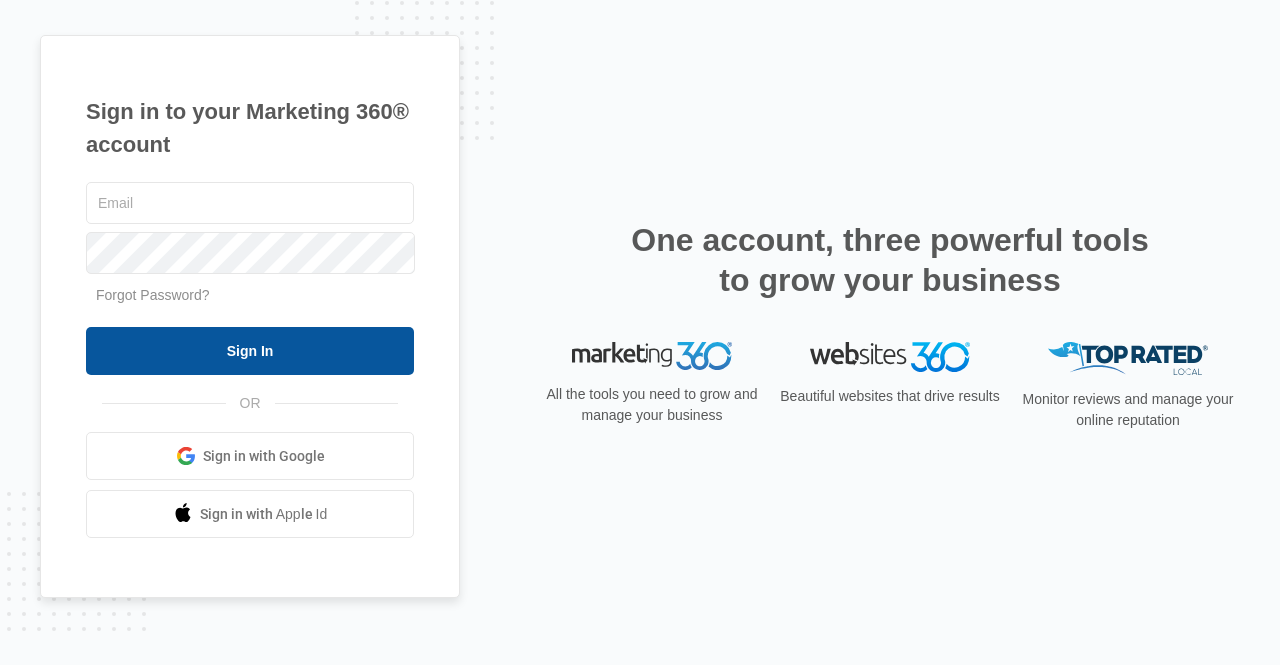 type on "[EMAIL]" 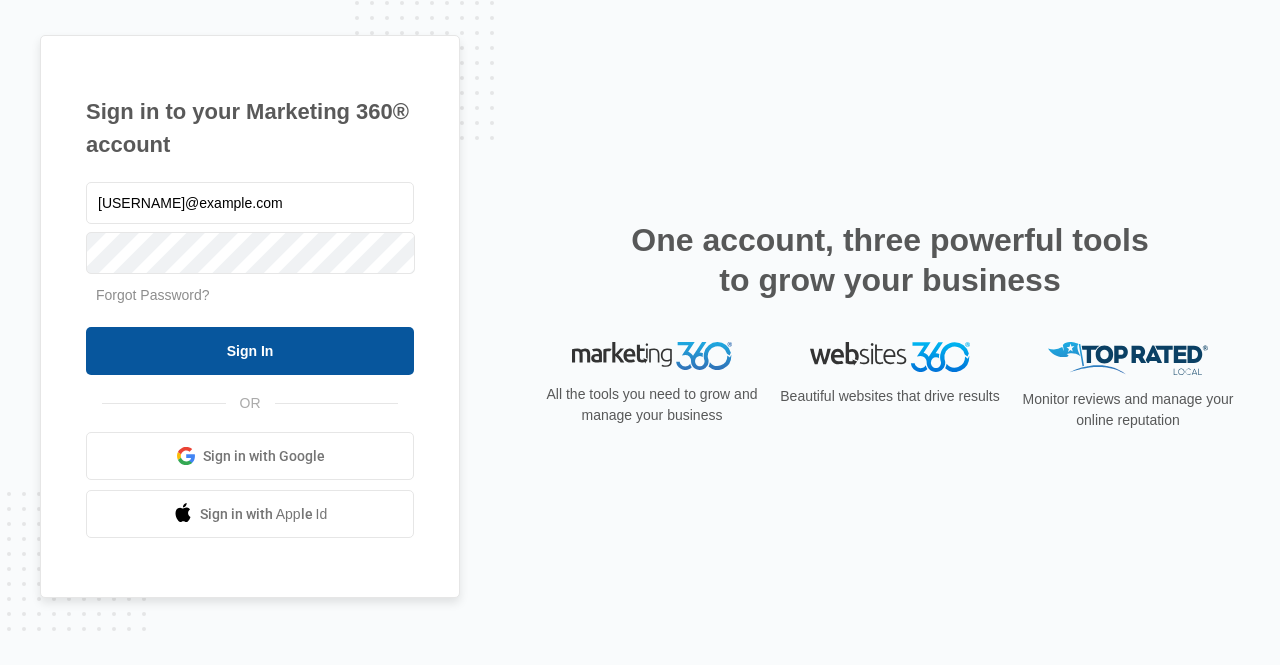click on "Sign In" at bounding box center (250, 351) 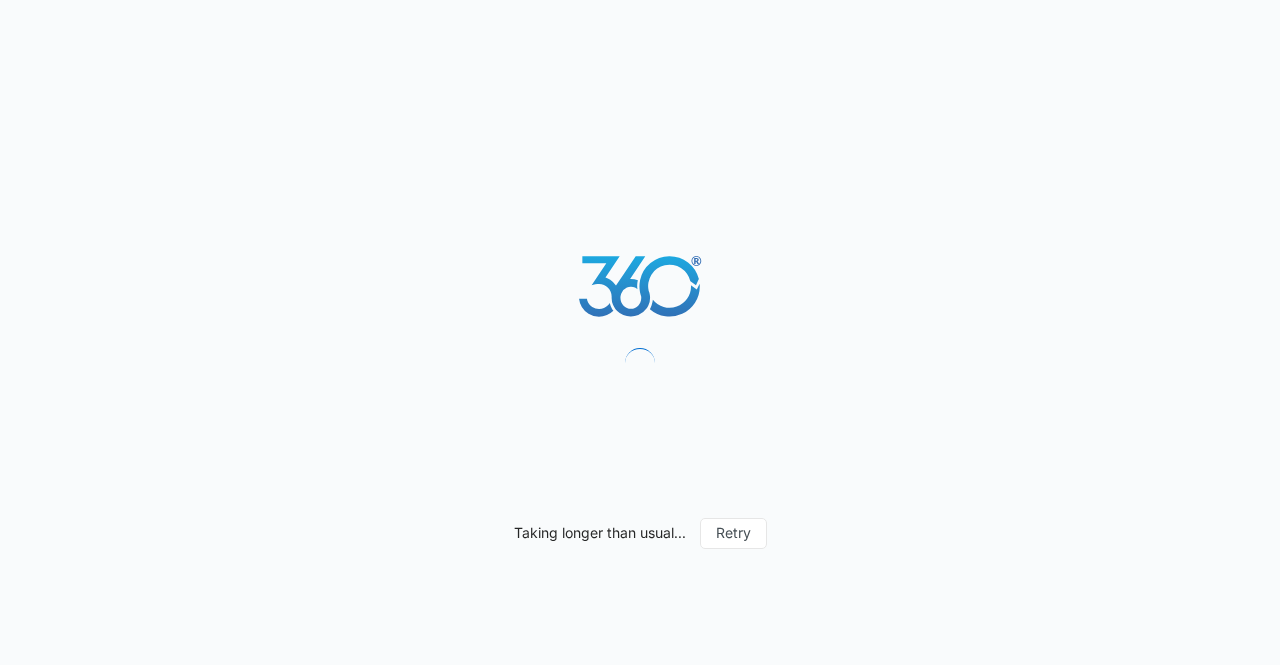scroll, scrollTop: 0, scrollLeft: 0, axis: both 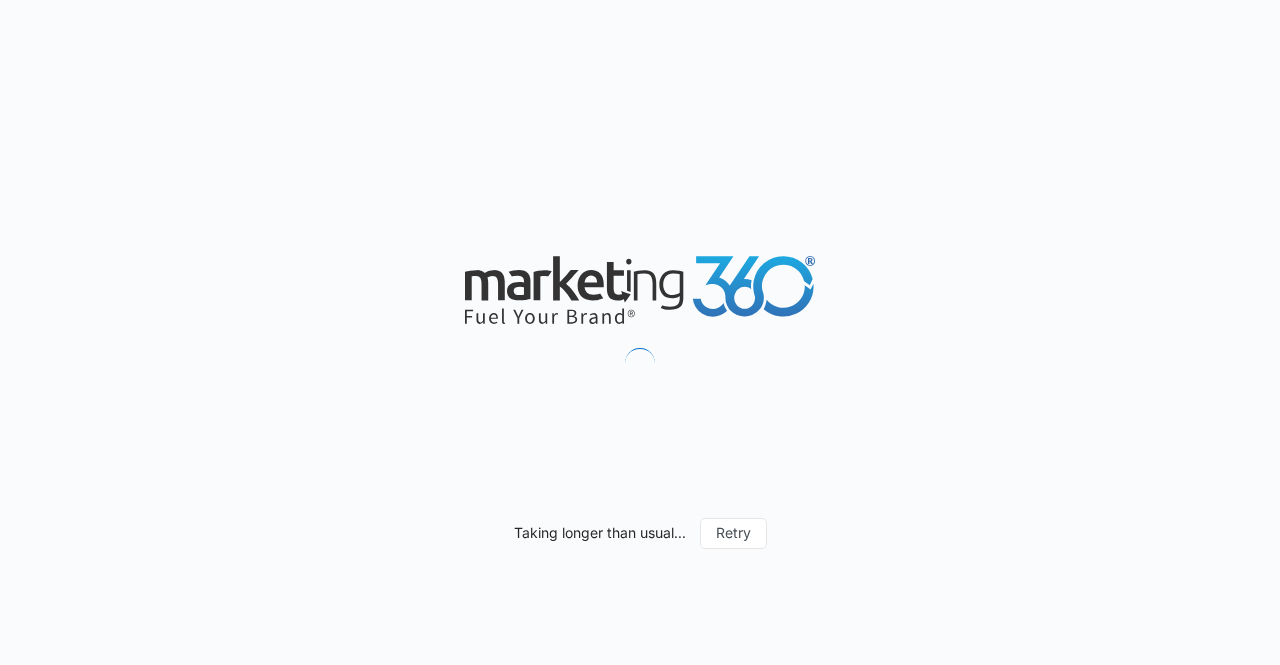 click on "Taking longer than usual... Retry" at bounding box center [640, 332] 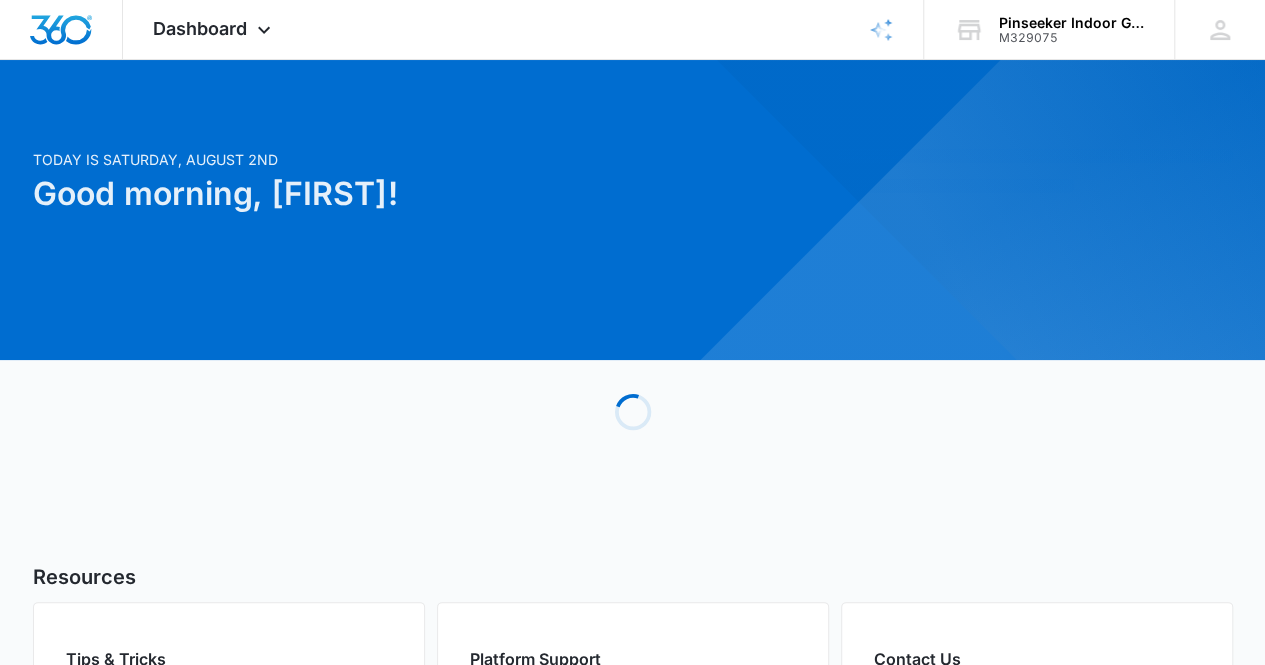 click on "Today is Saturday, August 2nd Good morning, [FIRST]! Loading Resources Tips & Tricks Grow your business organically by outranking your competitors Marketing 360® YouTube Channel Marketing 360® Blog Marketing 360® Product Updates Platform Support Browse our exhaustive support documentation, request help from our friendly support team, or send us an email at support@example.com. Available 8am-5pm (US/Mountain Time) Go to Help Center Request Help Contact Us [FIRST] [LAST] [EMAIL] [PHONE] Call Us Now" at bounding box center [632, 502] 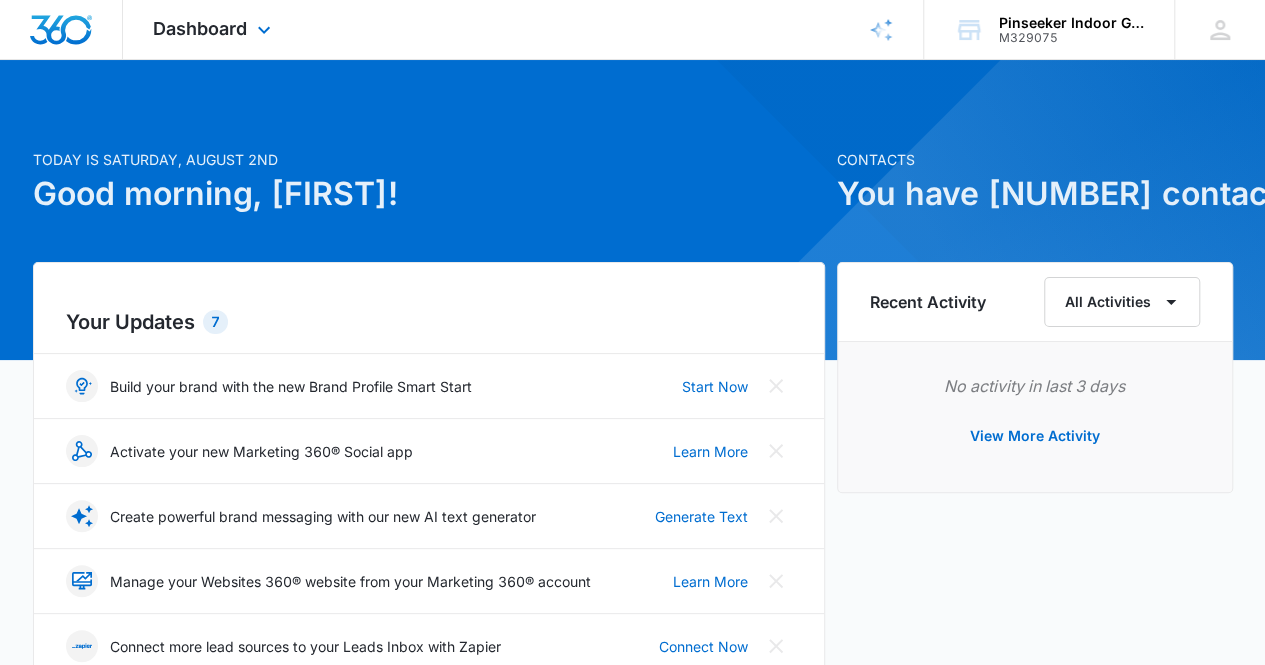 click on "Dashboard Apps Reputation Websites Forms CRM Email Social Content Ads Intelligence Files Brand Settings" at bounding box center [214, 29] 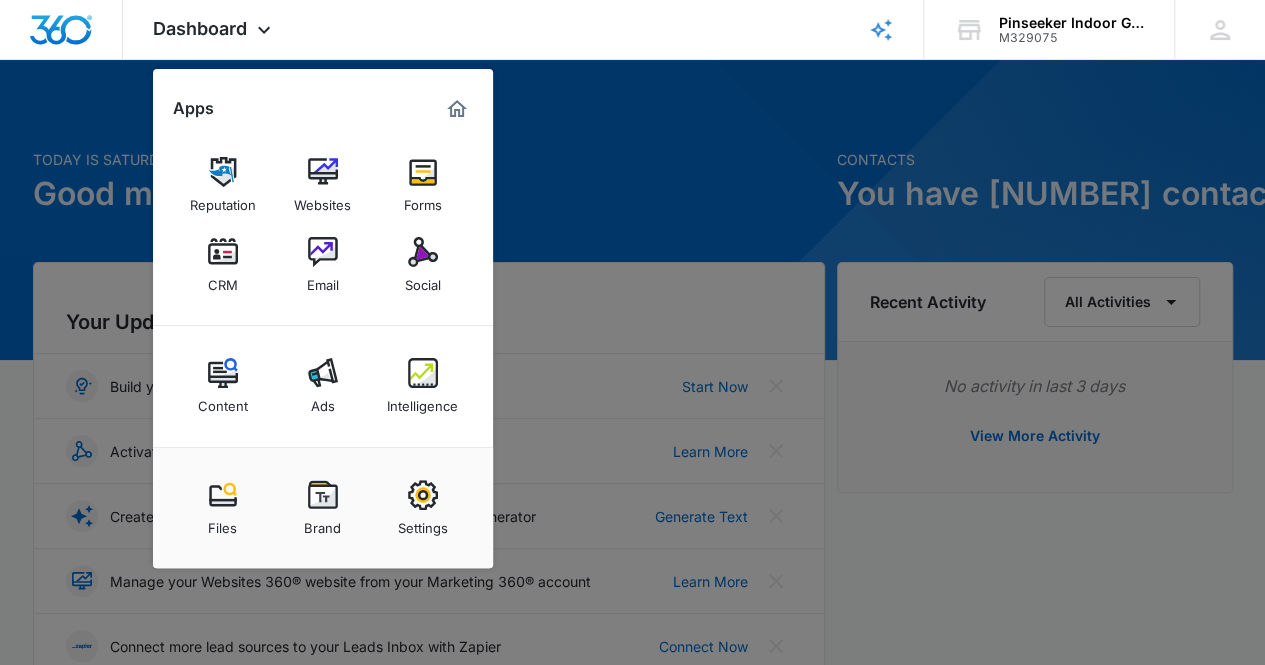 click at bounding box center (223, 252) 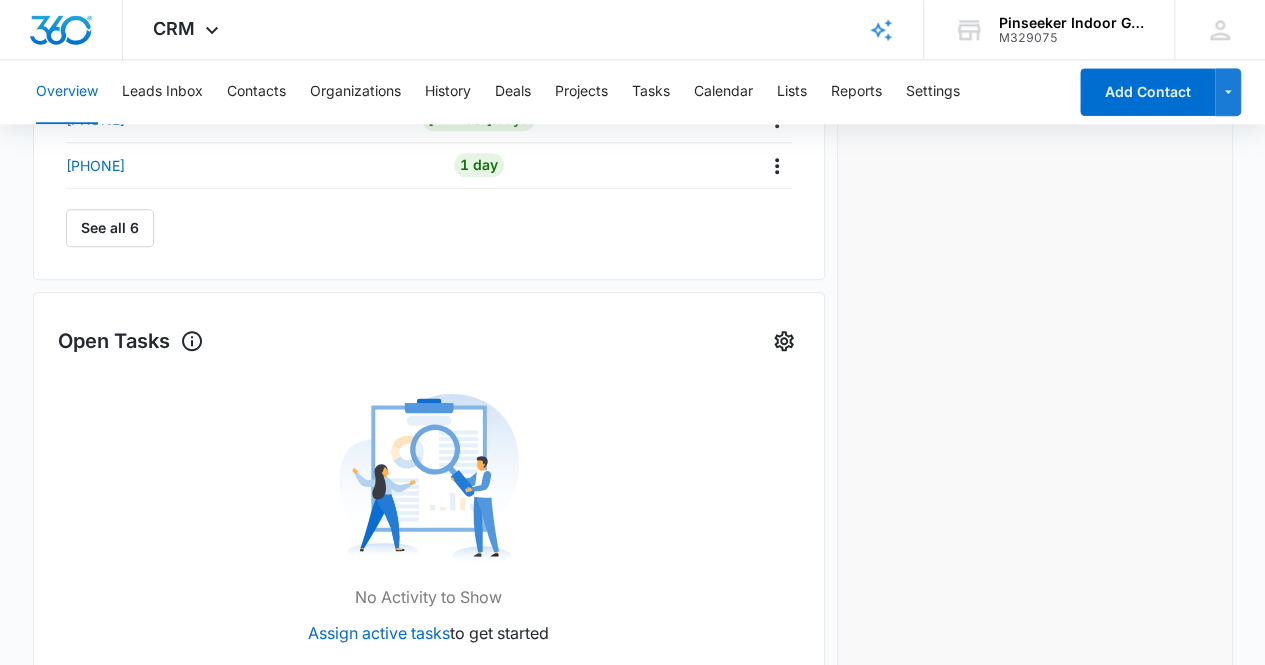 scroll, scrollTop: 964, scrollLeft: 0, axis: vertical 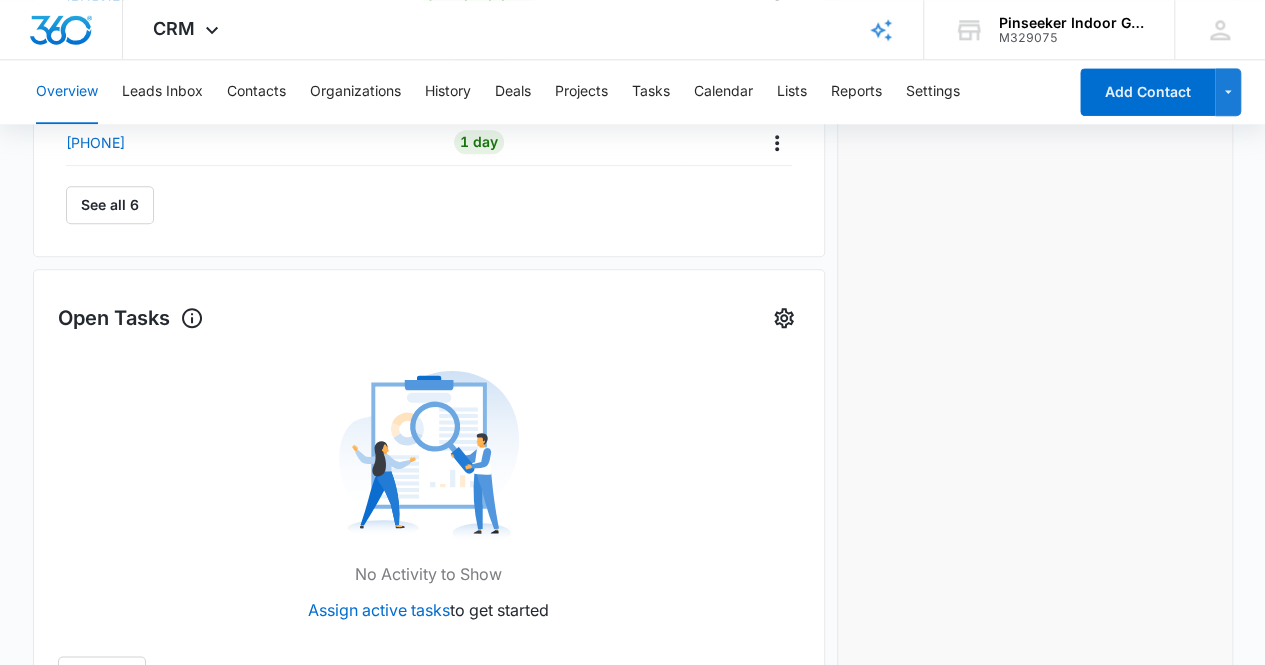 click on "Learn how a CRM can help grow your business" at bounding box center [229, 983] 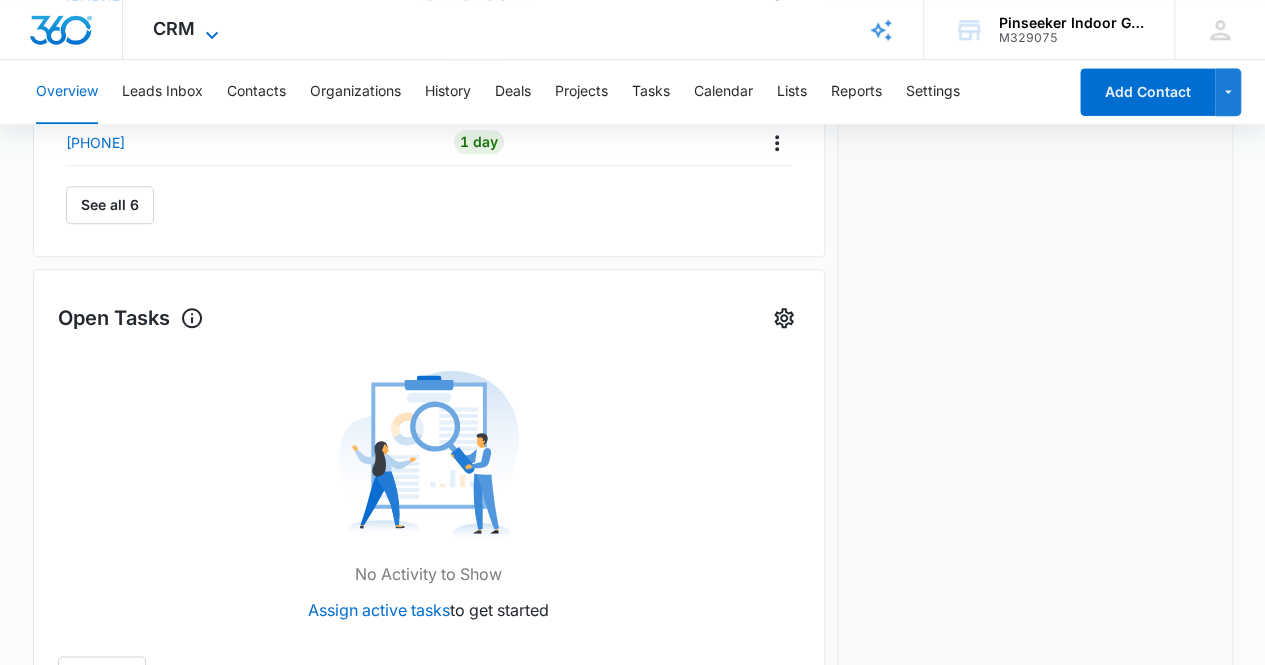 click 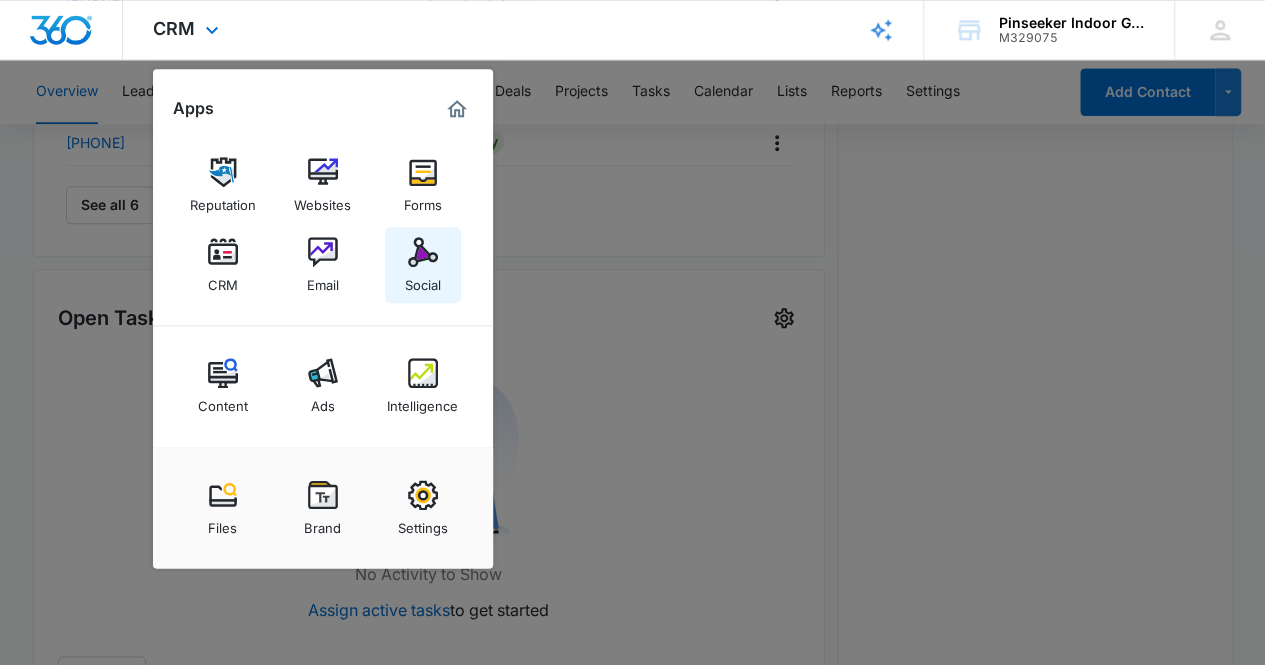click at bounding box center [423, 252] 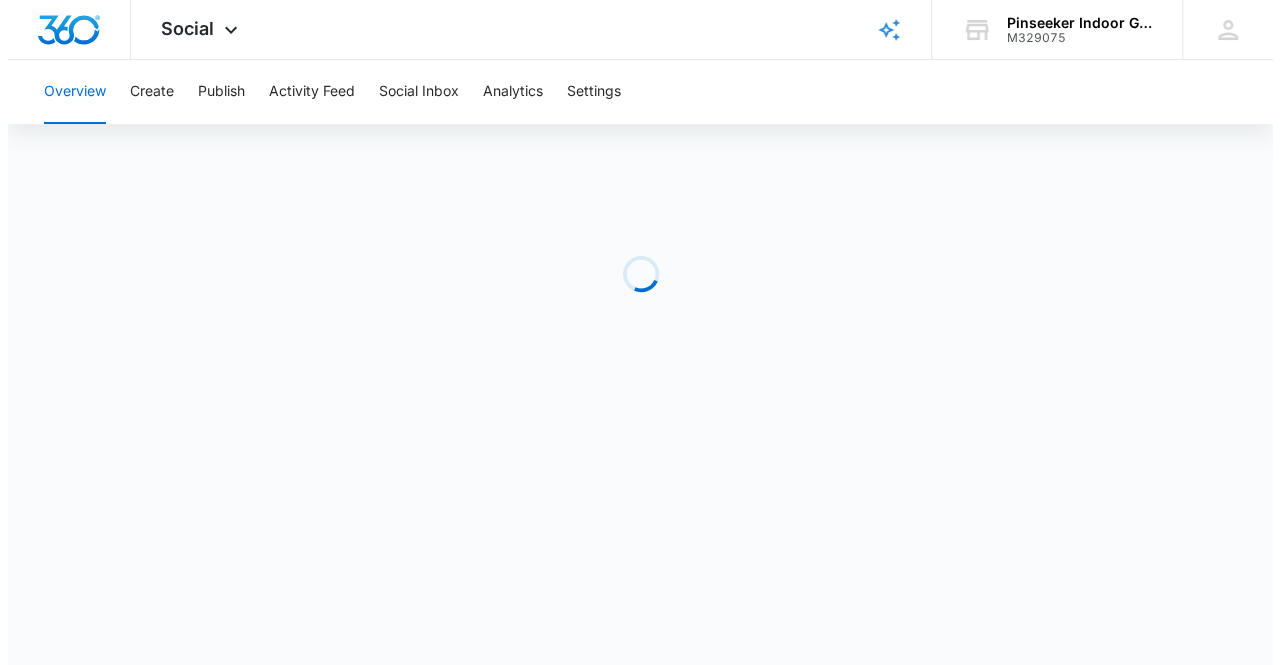 scroll, scrollTop: 0, scrollLeft: 0, axis: both 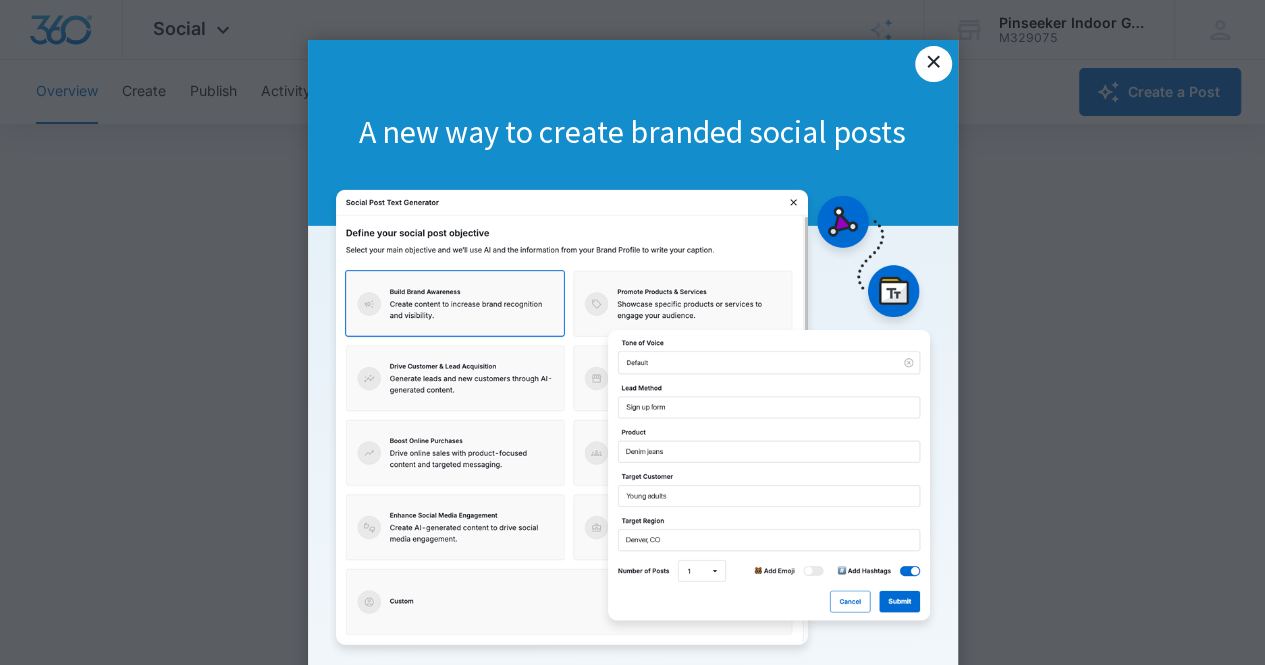 click on "×" at bounding box center [933, 64] 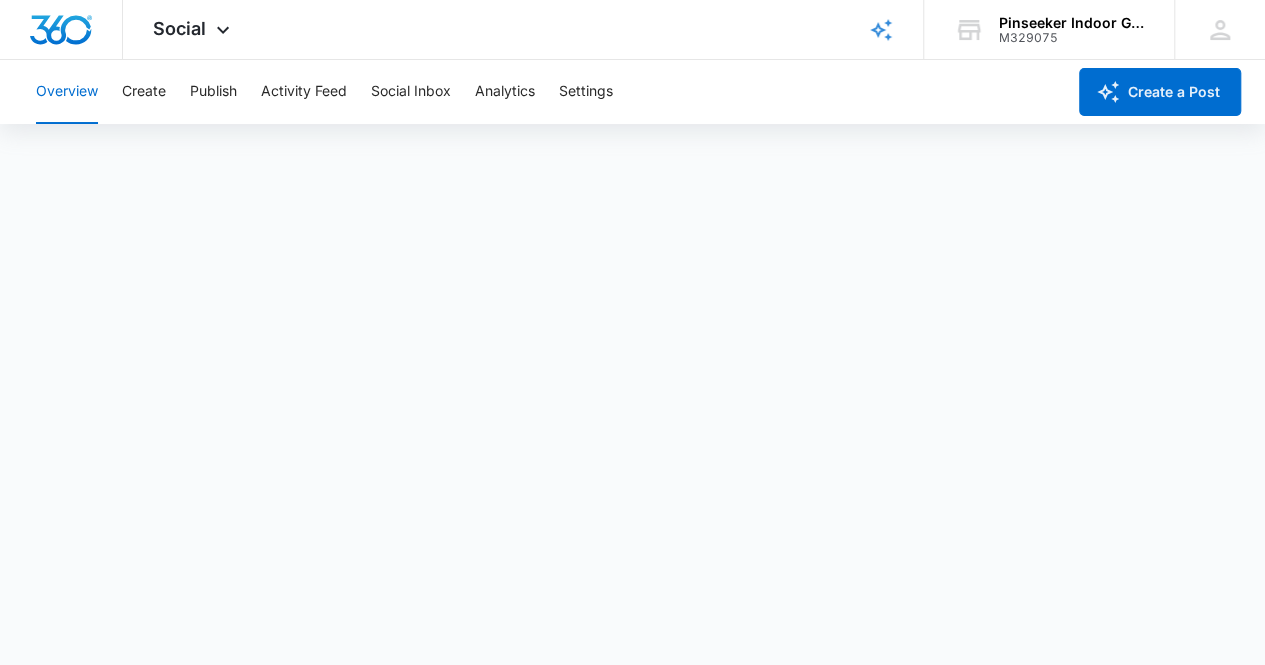 scroll, scrollTop: 0, scrollLeft: 0, axis: both 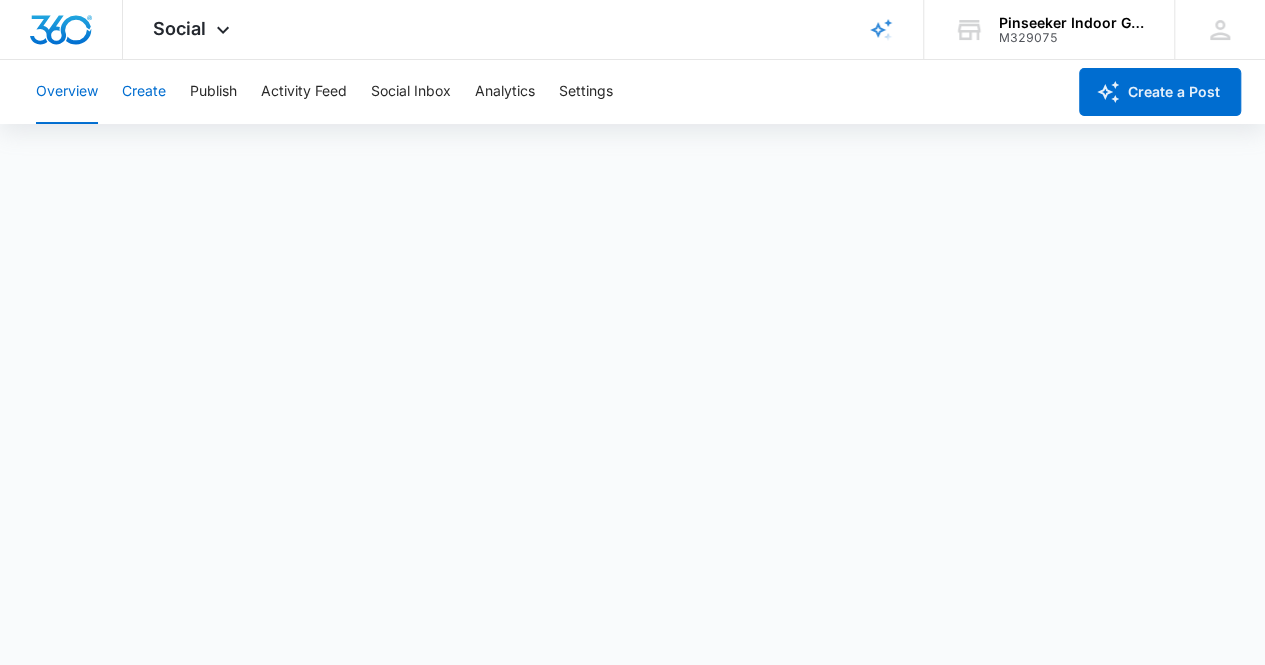 click on "Create" at bounding box center (144, 92) 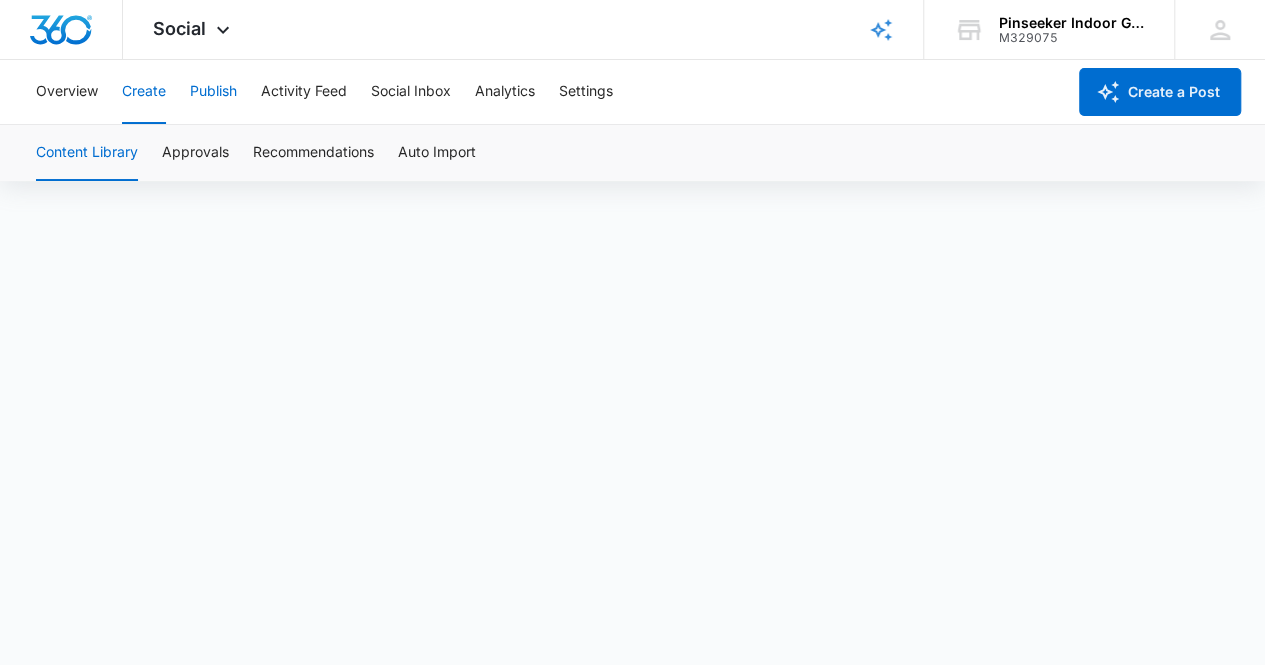 scroll, scrollTop: 0, scrollLeft: 0, axis: both 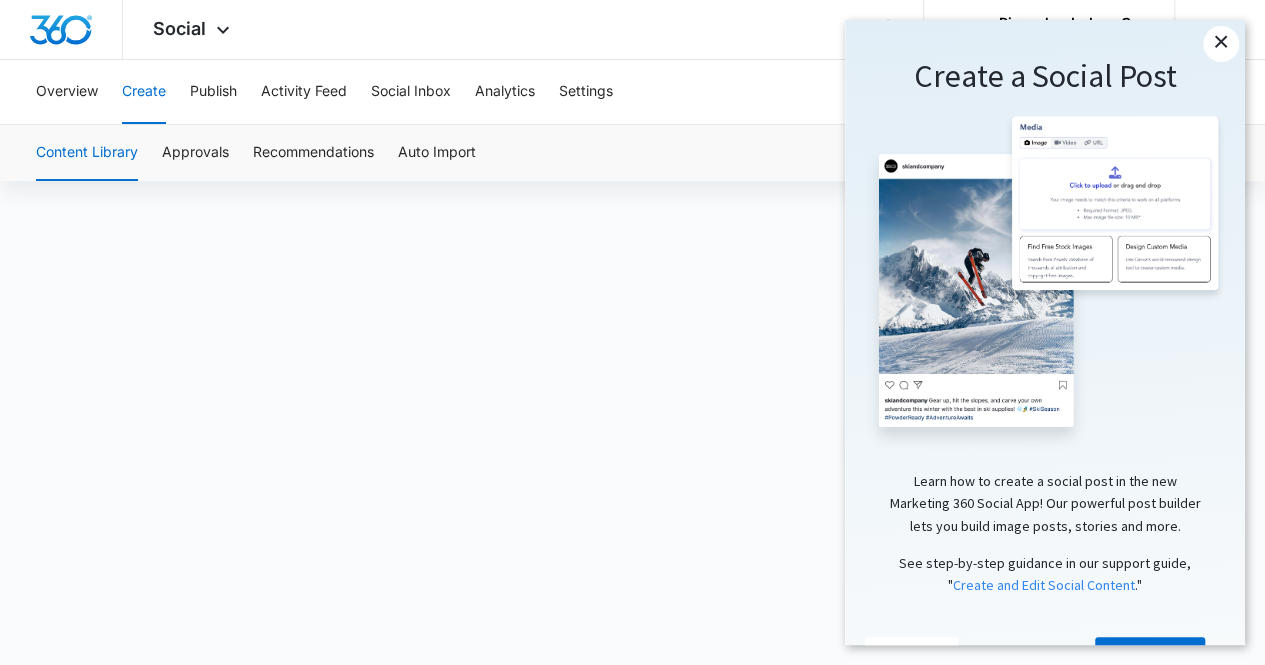click on "×" at bounding box center (1221, 44) 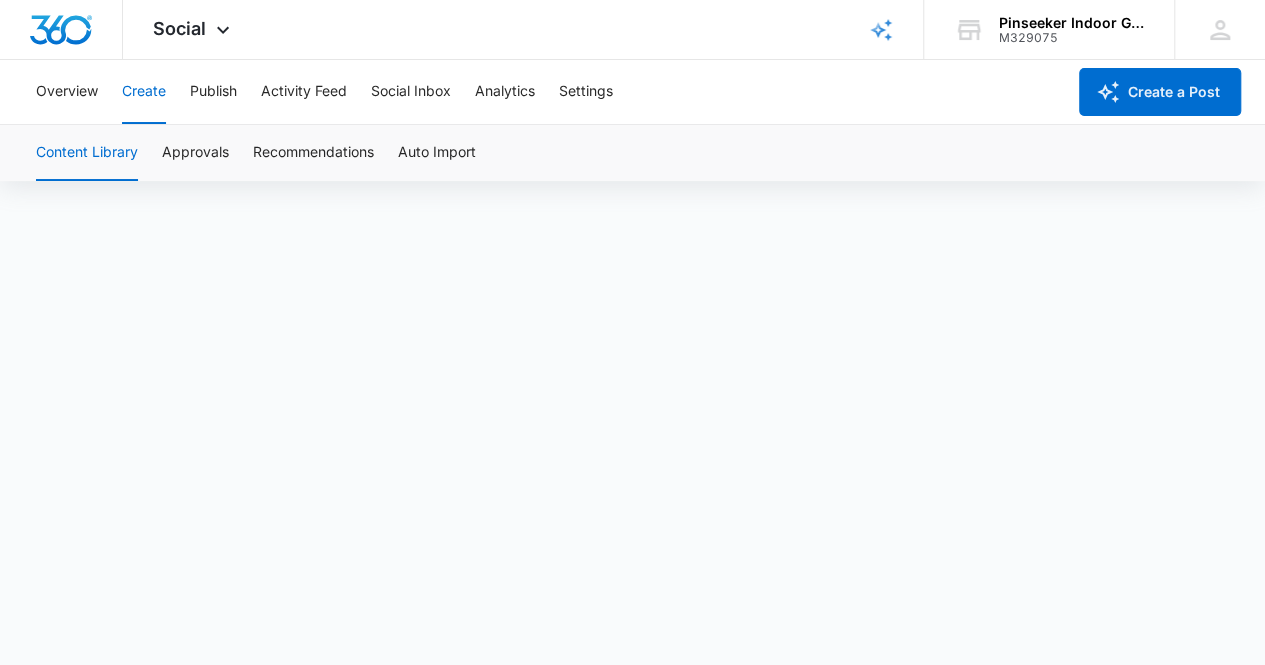 scroll, scrollTop: 0, scrollLeft: 0, axis: both 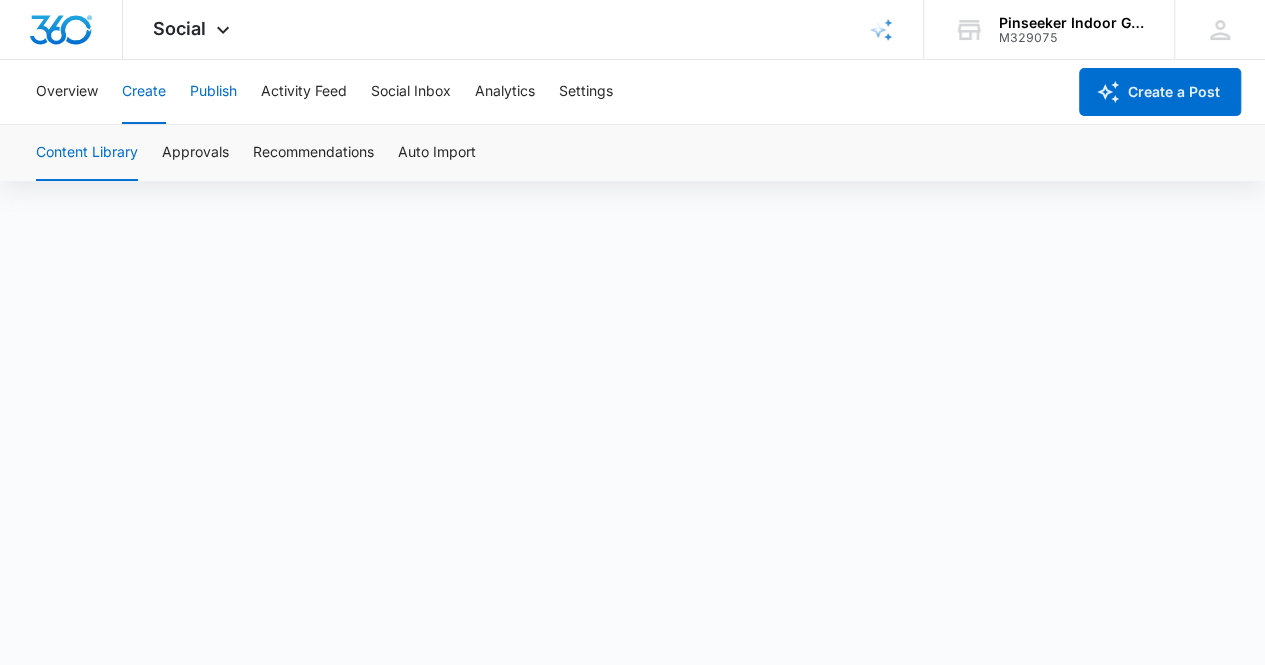 click on "Publish" at bounding box center (213, 92) 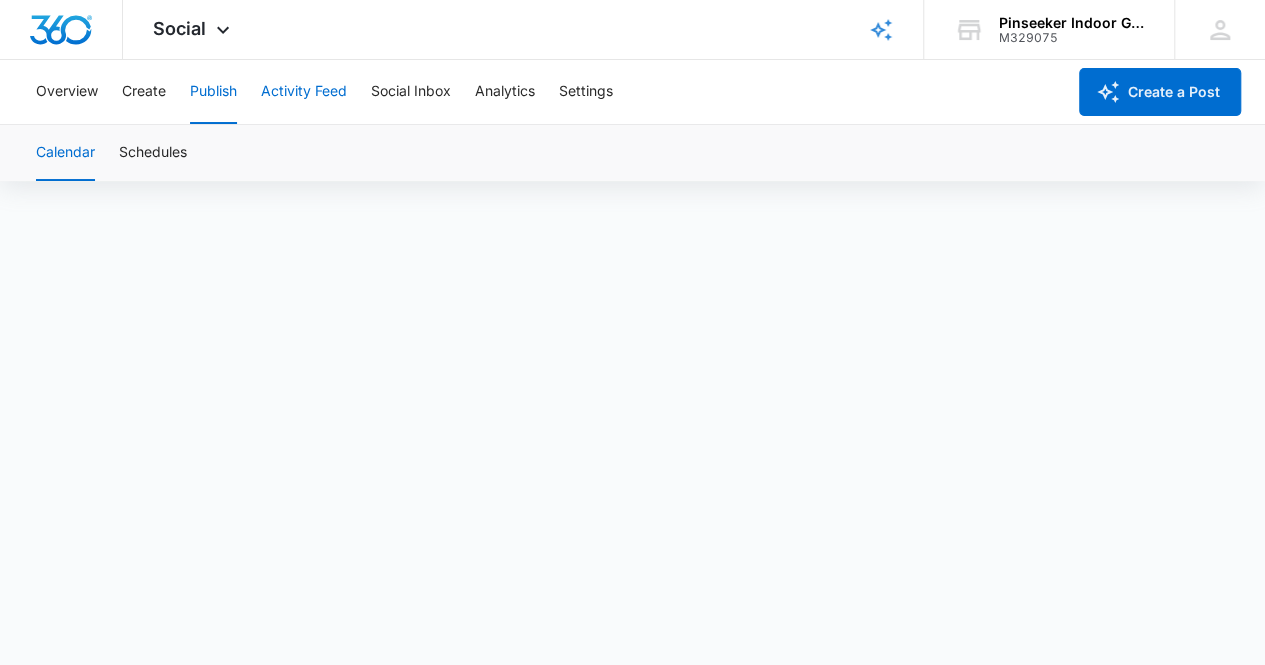 click on "Activity Feed" at bounding box center [304, 92] 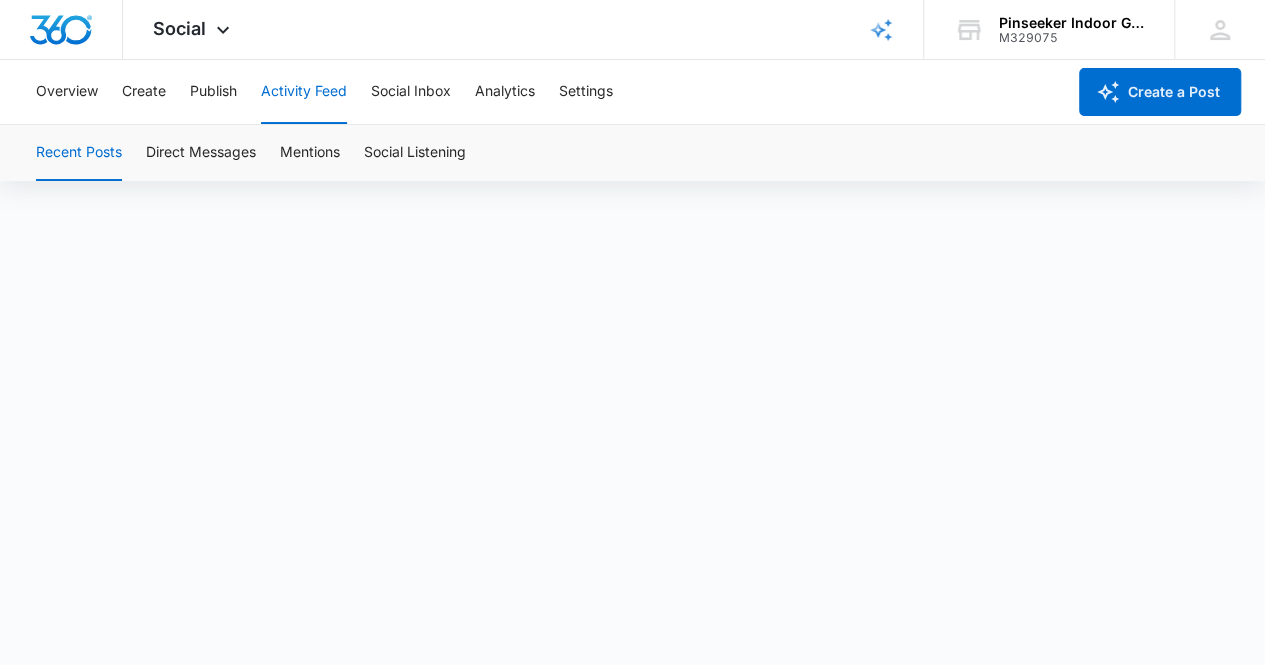 scroll, scrollTop: 14, scrollLeft: 0, axis: vertical 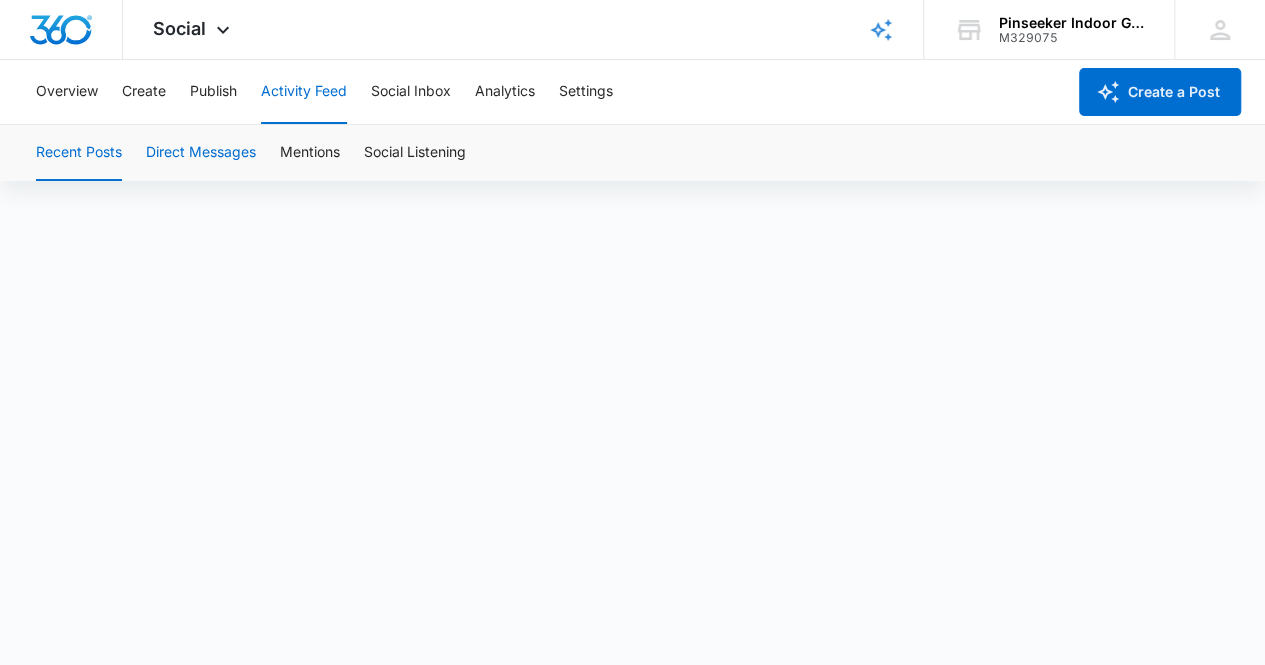 click on "Direct Messages" at bounding box center [201, 153] 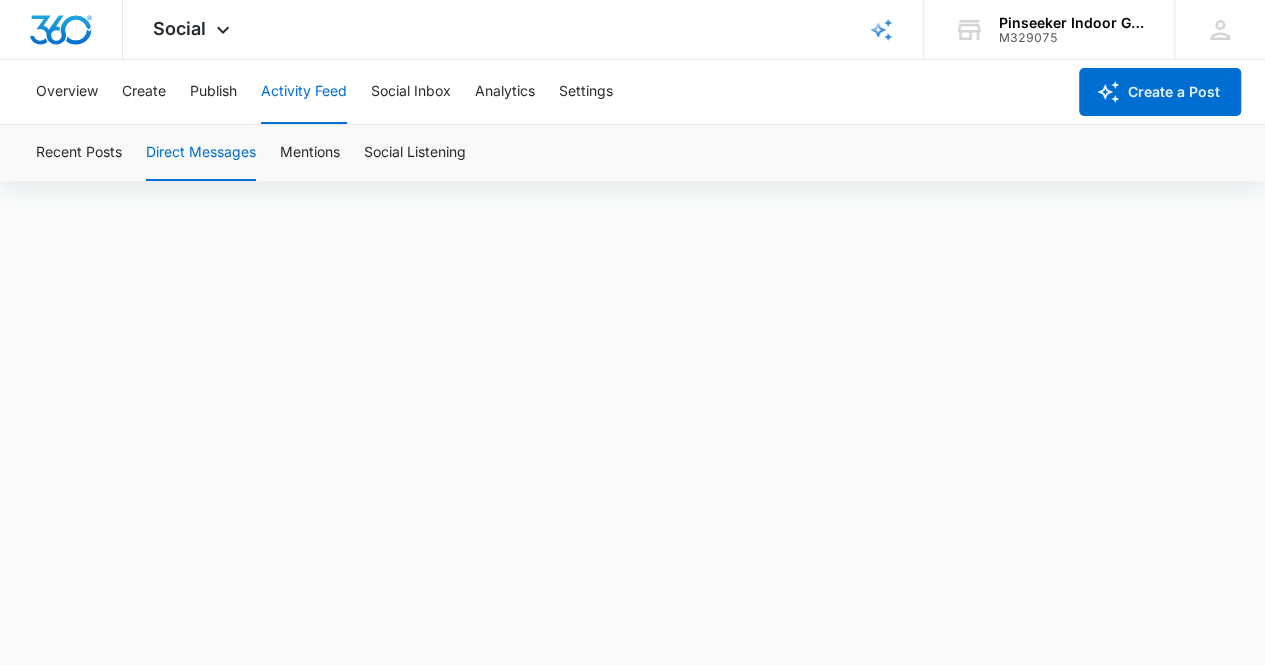scroll, scrollTop: 0, scrollLeft: 0, axis: both 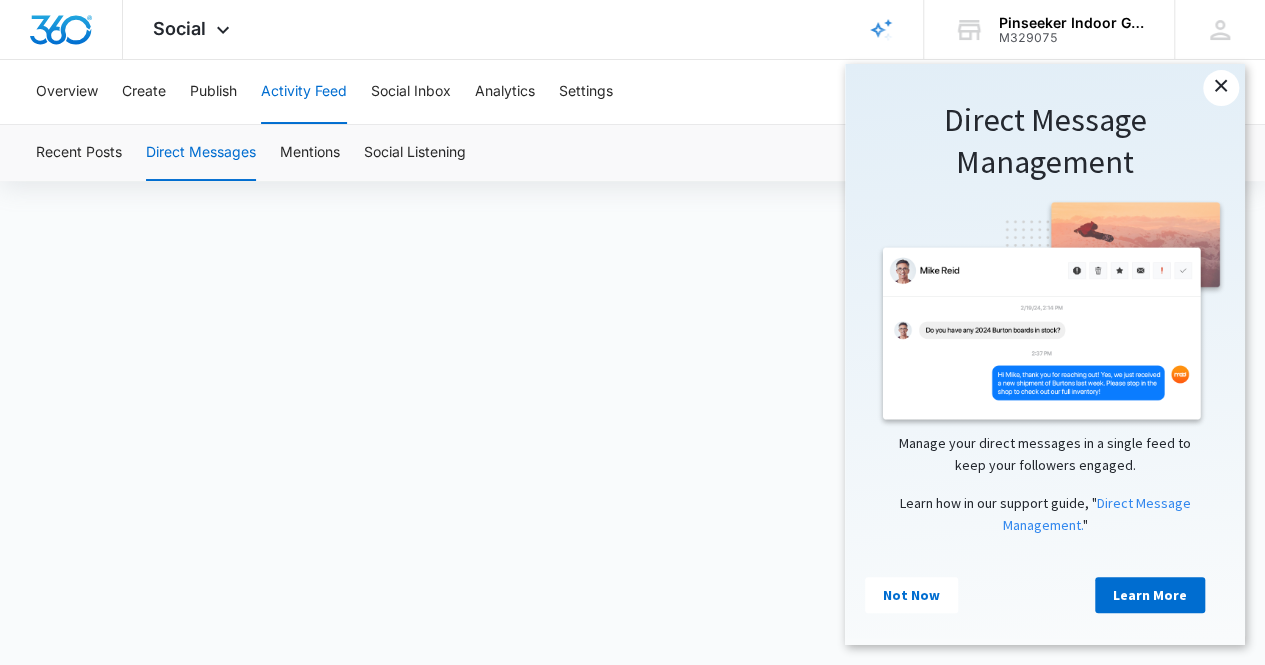 click on "×" at bounding box center [1221, 88] 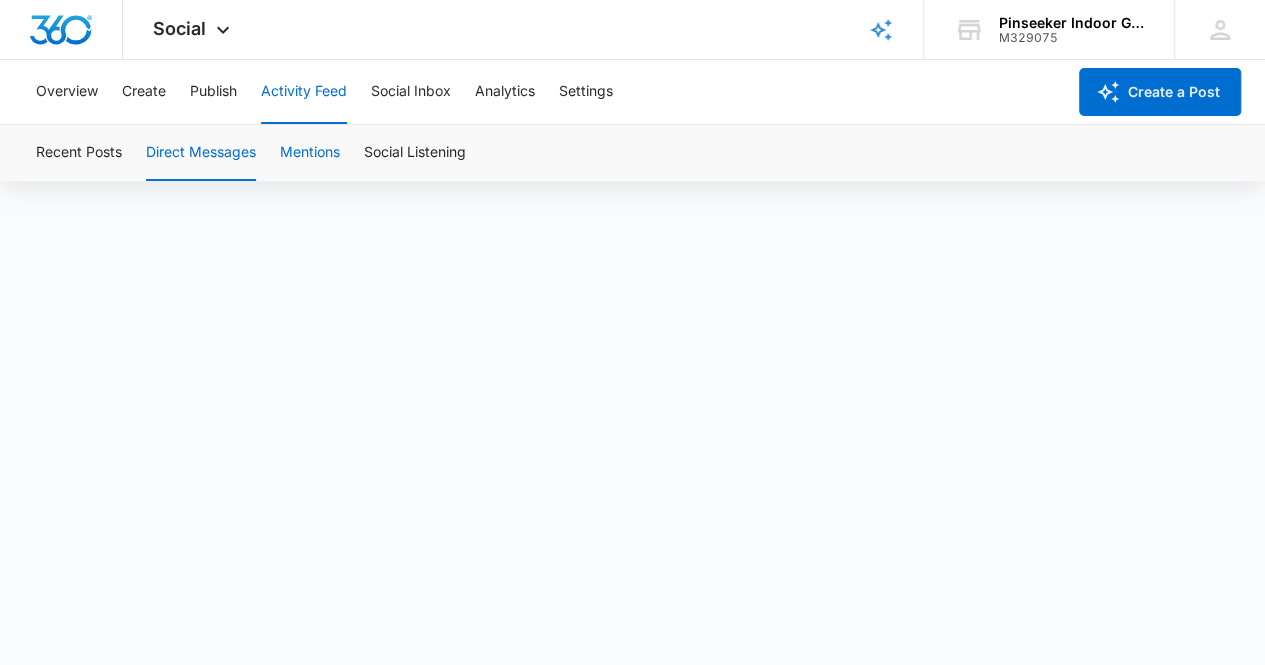 click on "Mentions" at bounding box center (310, 153) 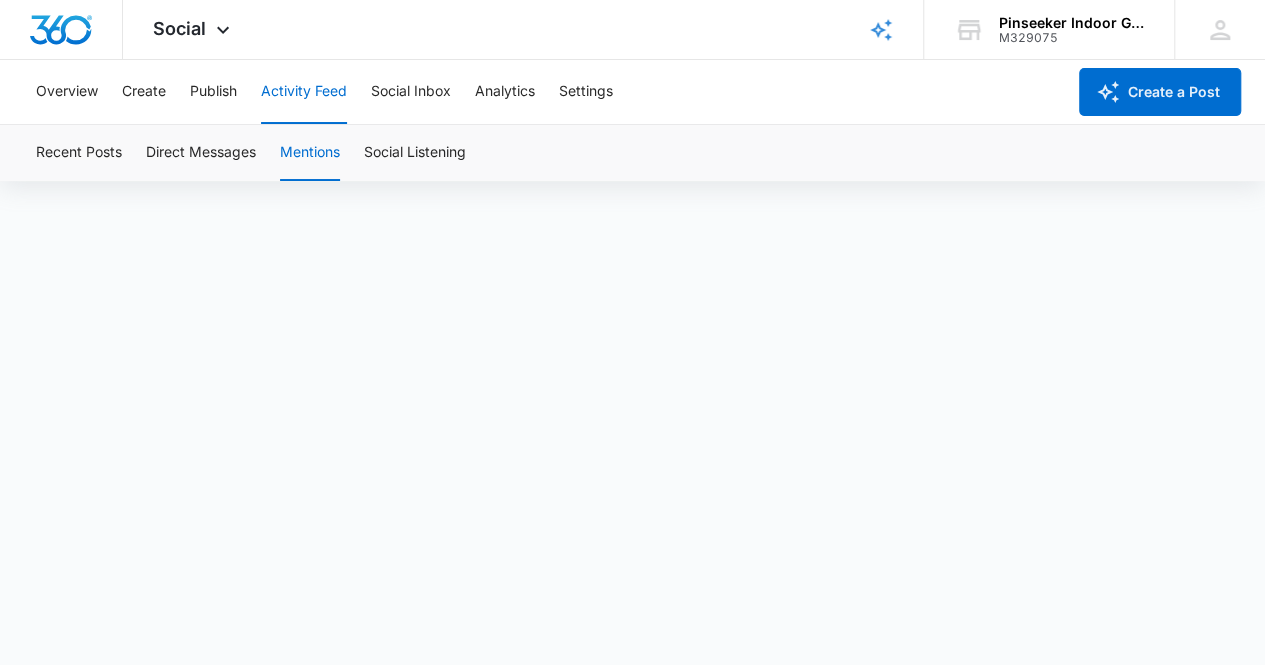 scroll, scrollTop: 0, scrollLeft: 0, axis: both 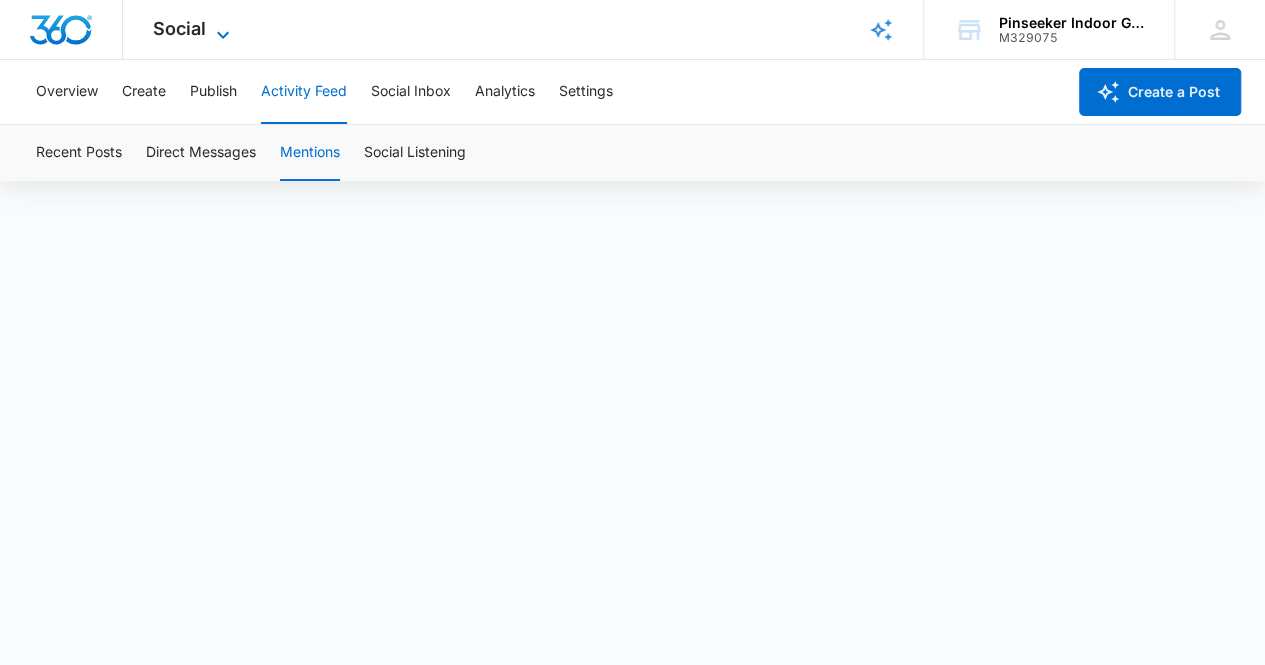 click 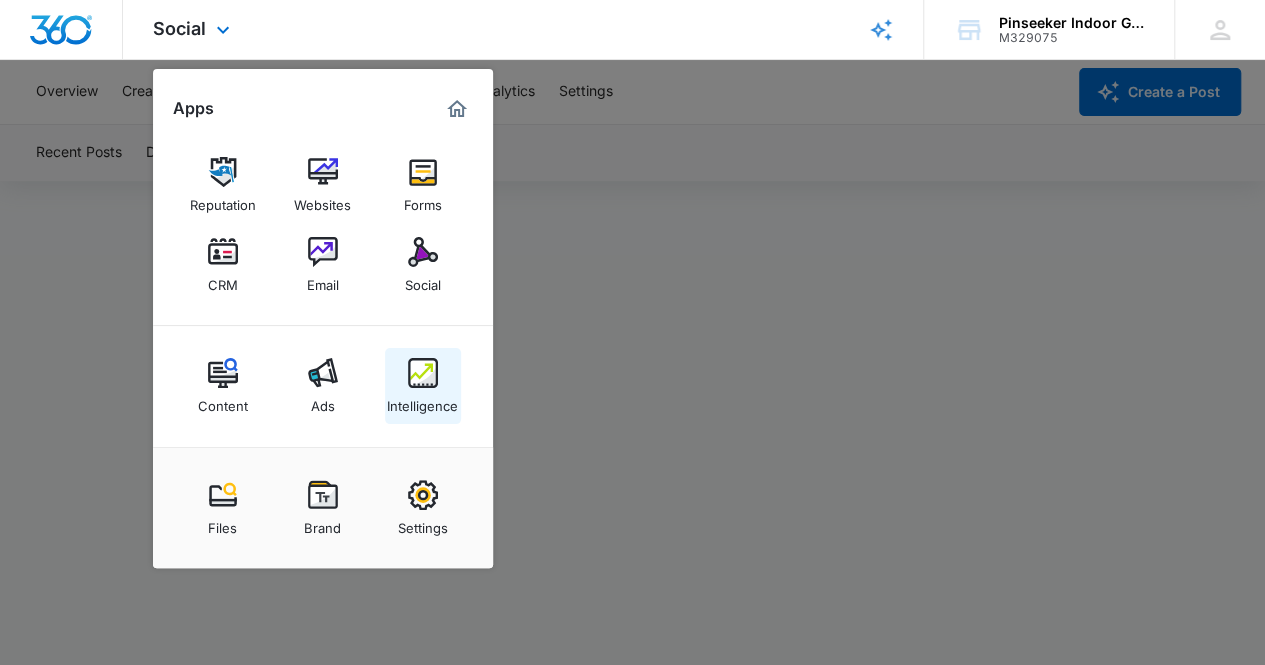 click at bounding box center [423, 373] 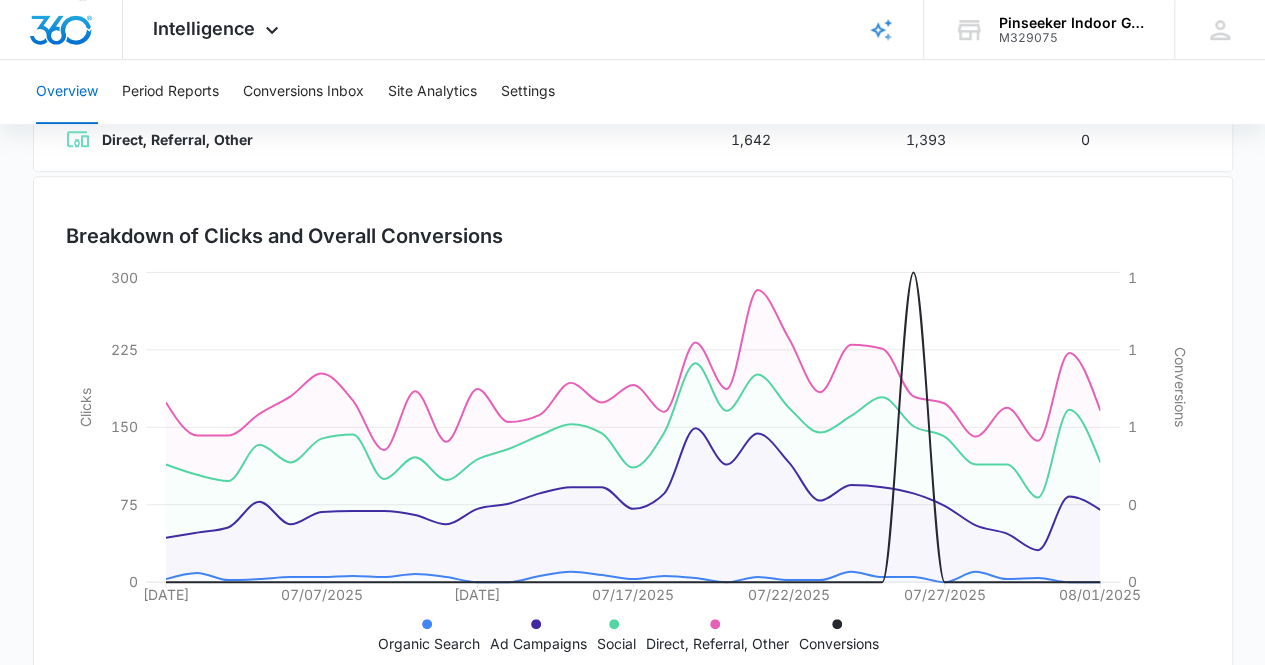 scroll, scrollTop: 569, scrollLeft: 0, axis: vertical 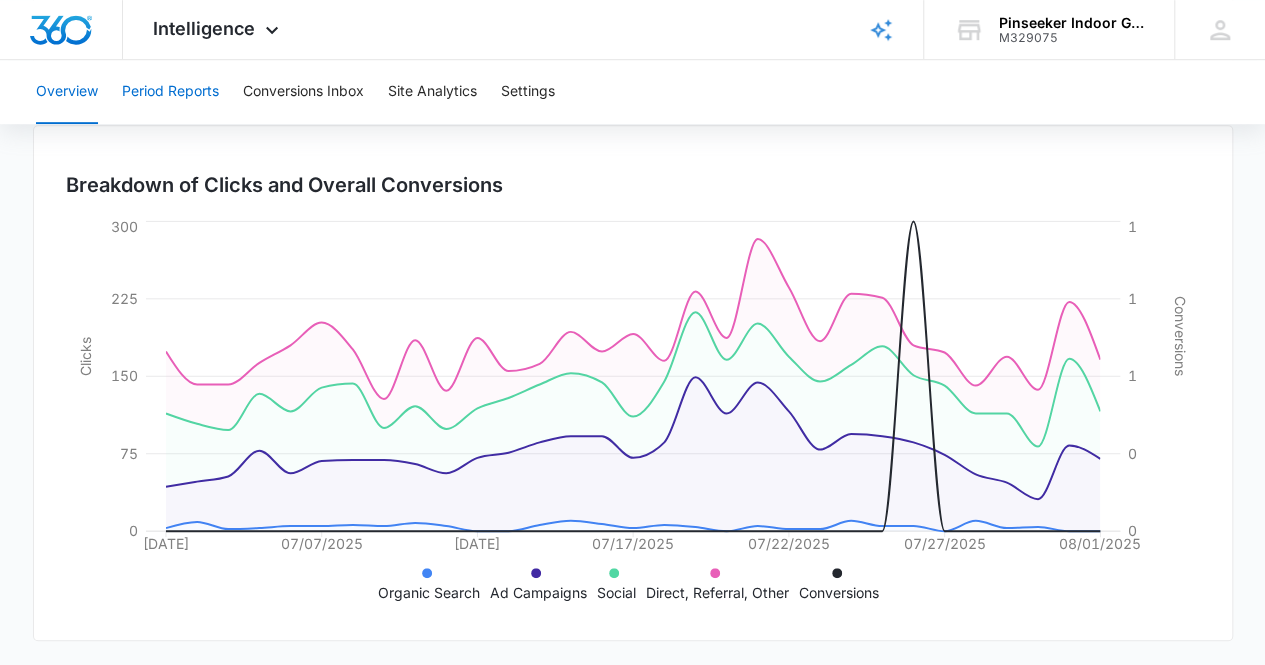 click on "Period Reports" at bounding box center (170, 92) 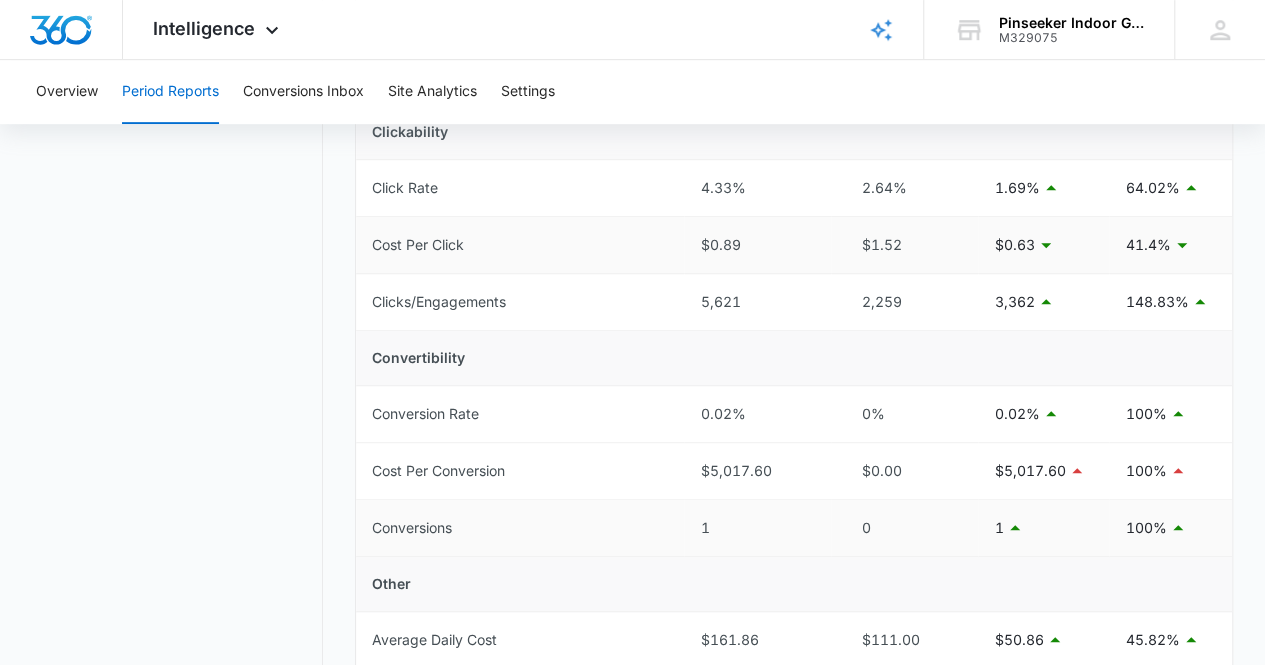 scroll, scrollTop: 0, scrollLeft: 0, axis: both 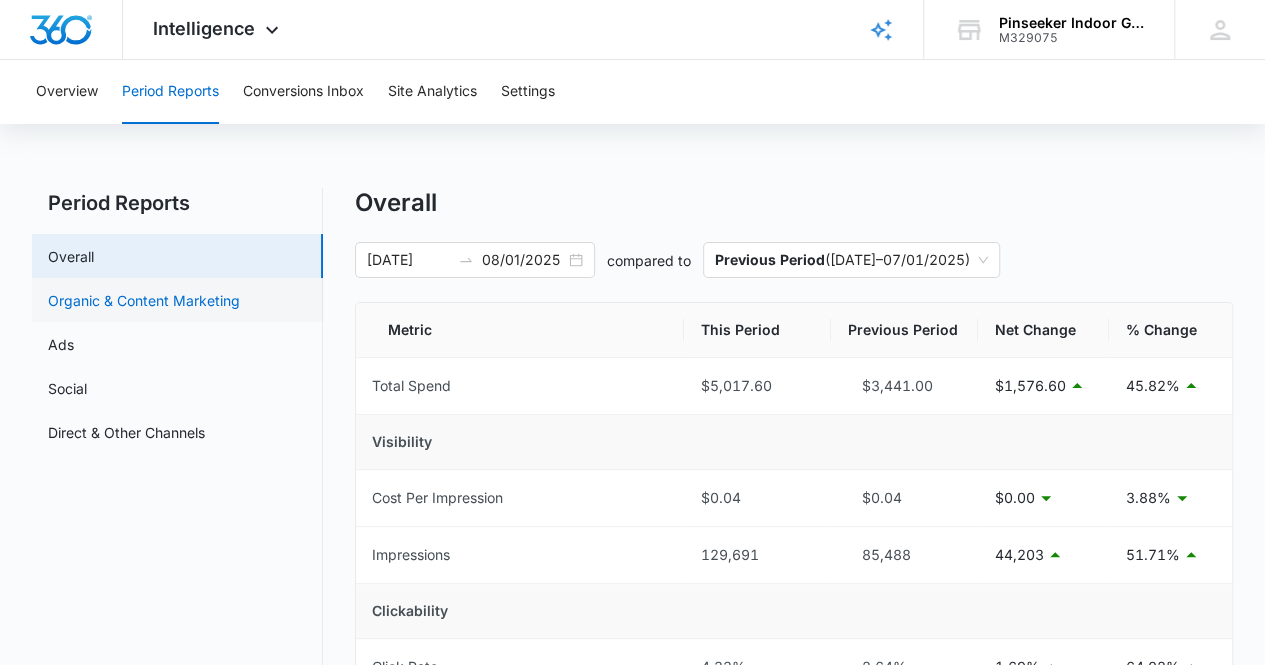 click on "Organic & Content Marketing" at bounding box center (144, 300) 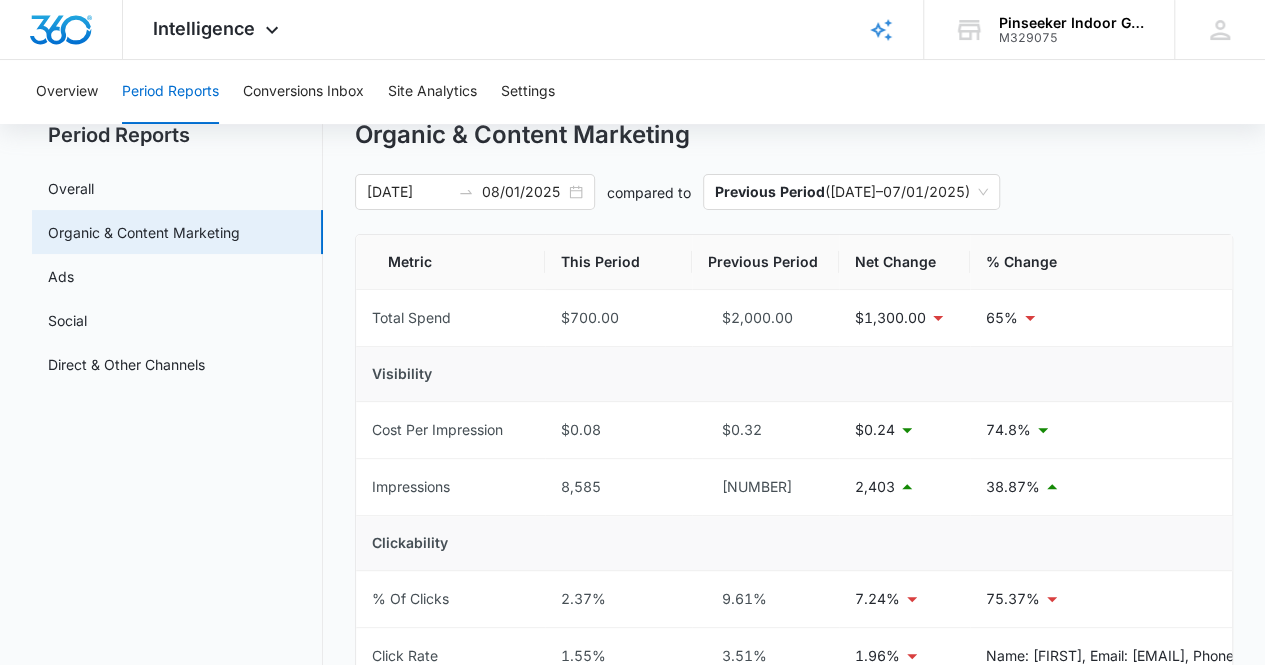 scroll, scrollTop: 100, scrollLeft: 0, axis: vertical 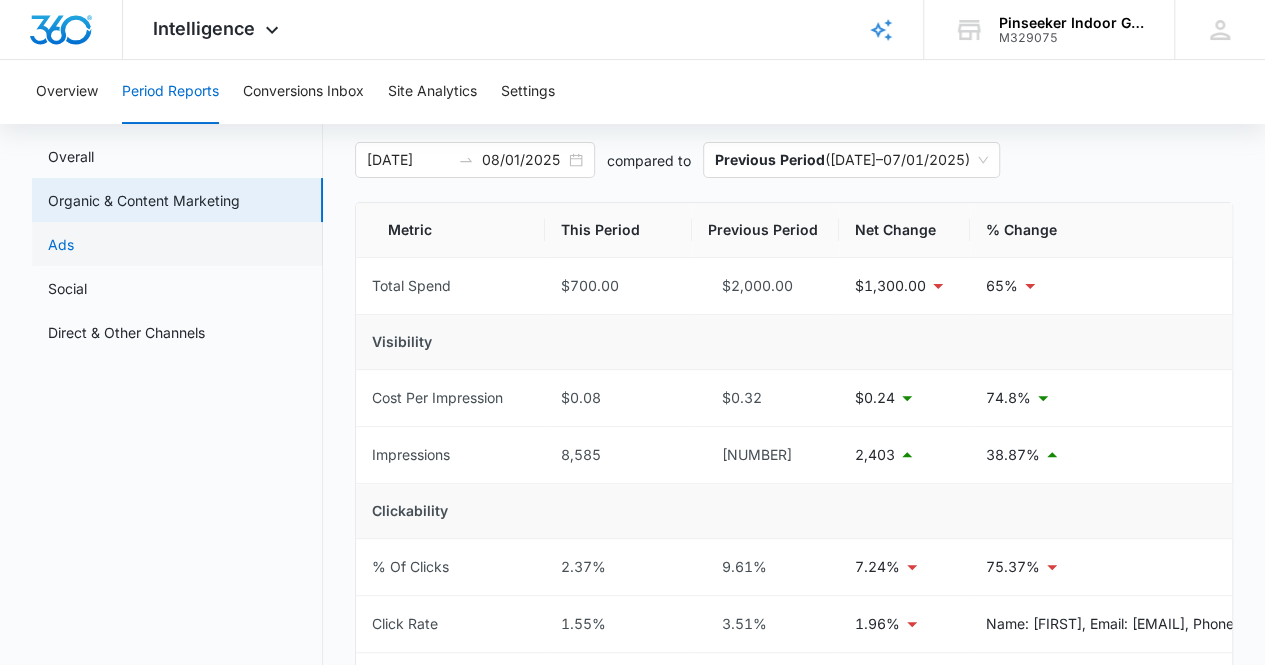 click on "Ads" at bounding box center (61, 244) 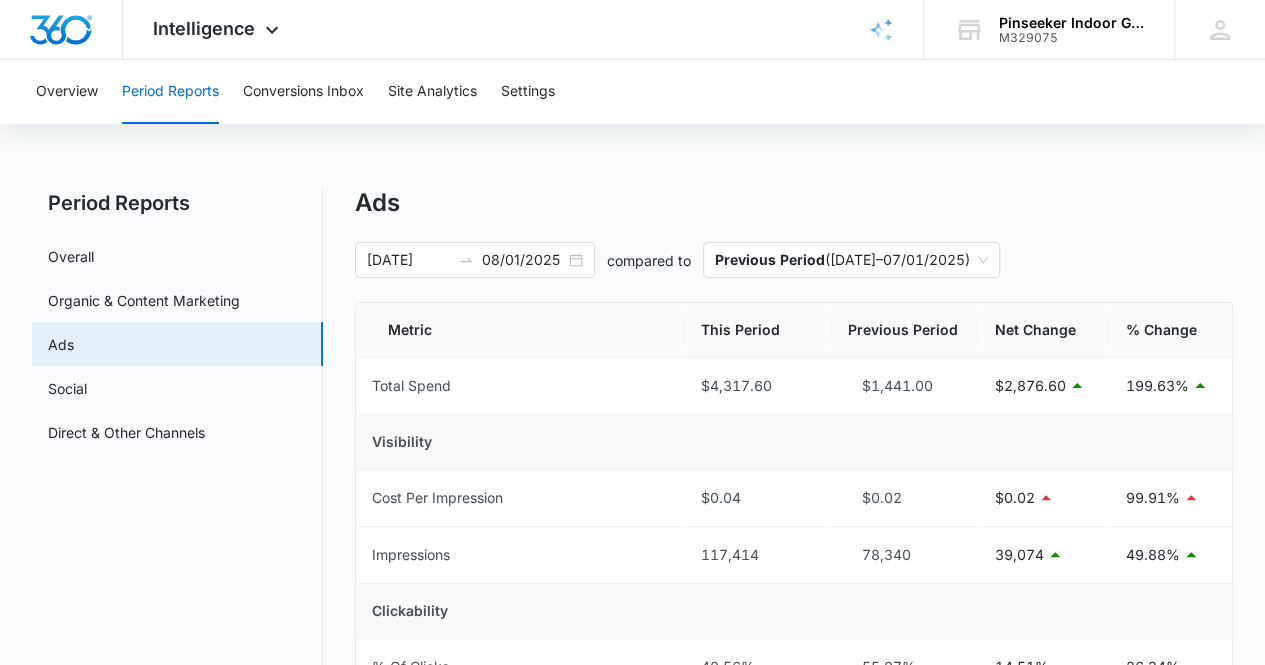 scroll, scrollTop: 0, scrollLeft: 0, axis: both 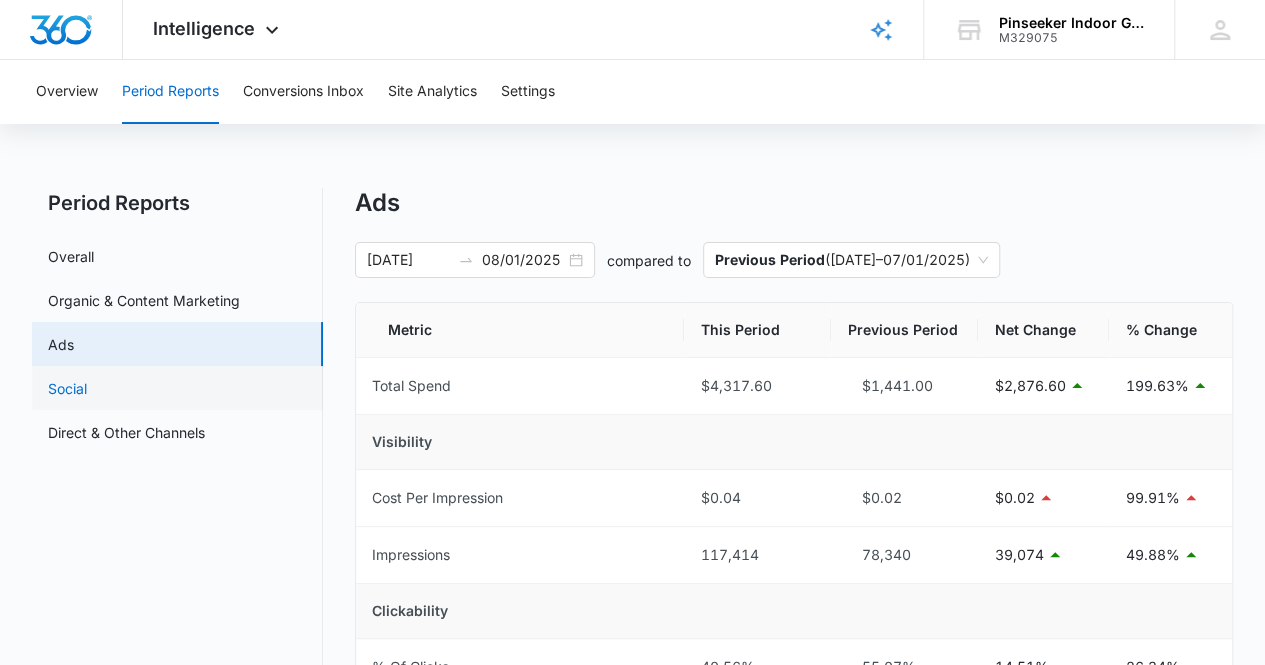 click on "Social" at bounding box center [67, 388] 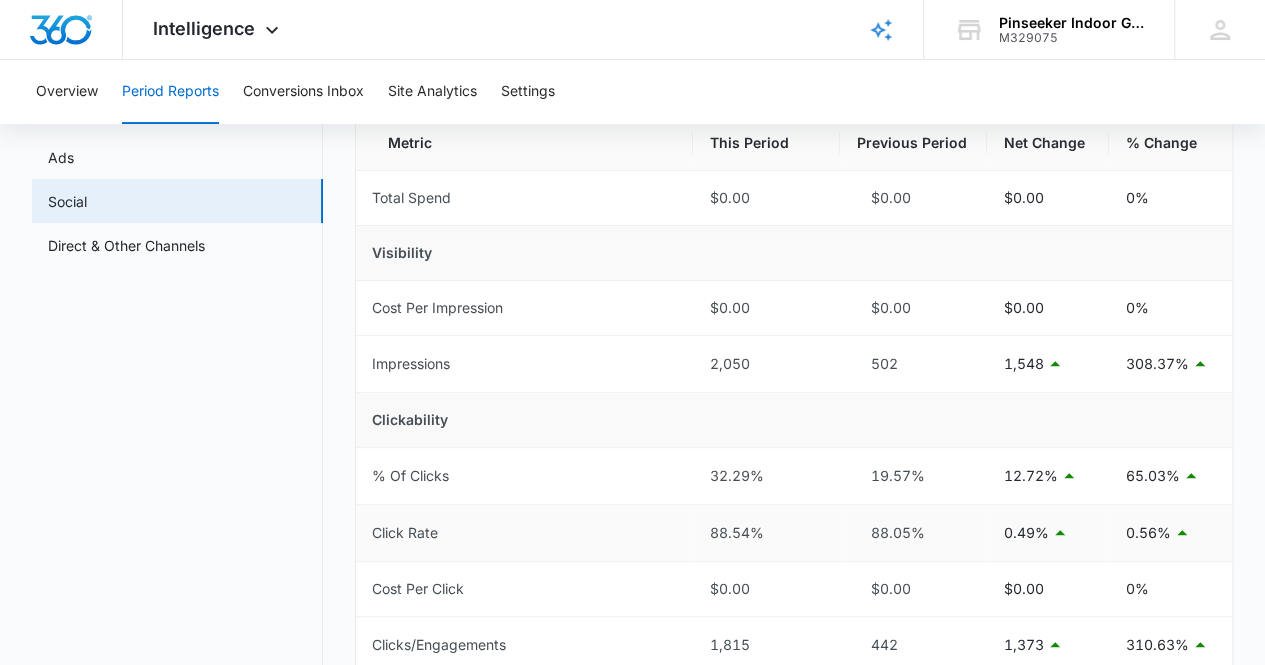 scroll, scrollTop: 0, scrollLeft: 0, axis: both 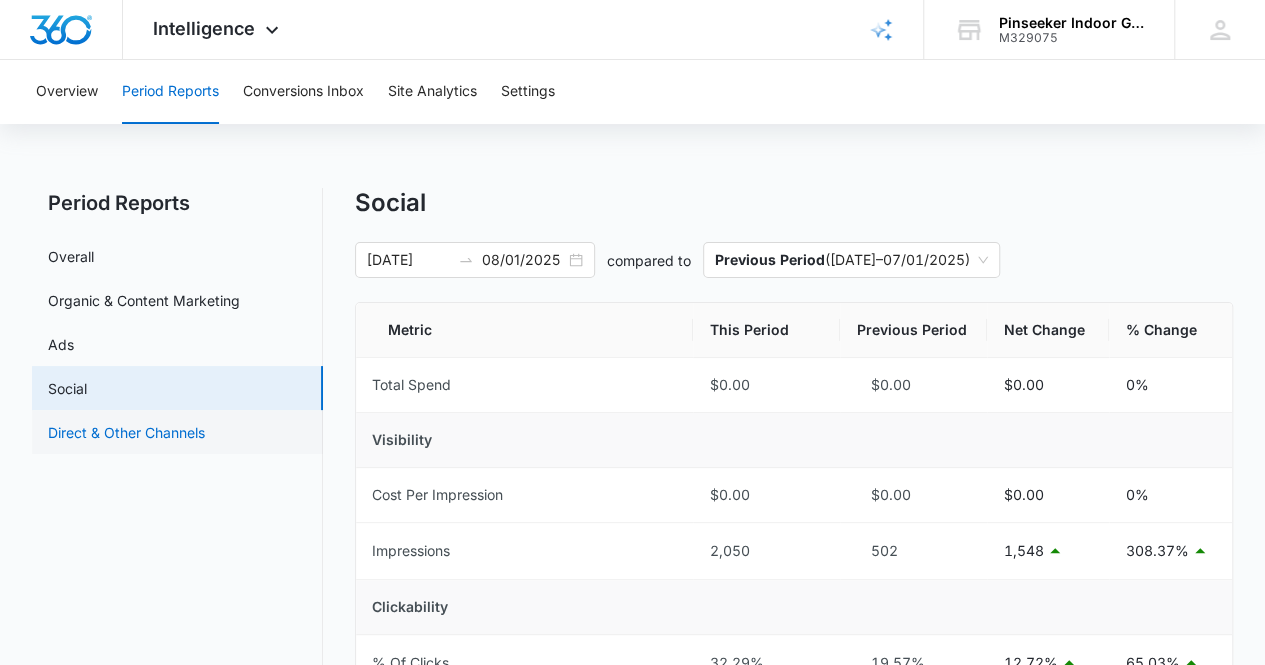 click on "Direct & Other Channels" at bounding box center [126, 432] 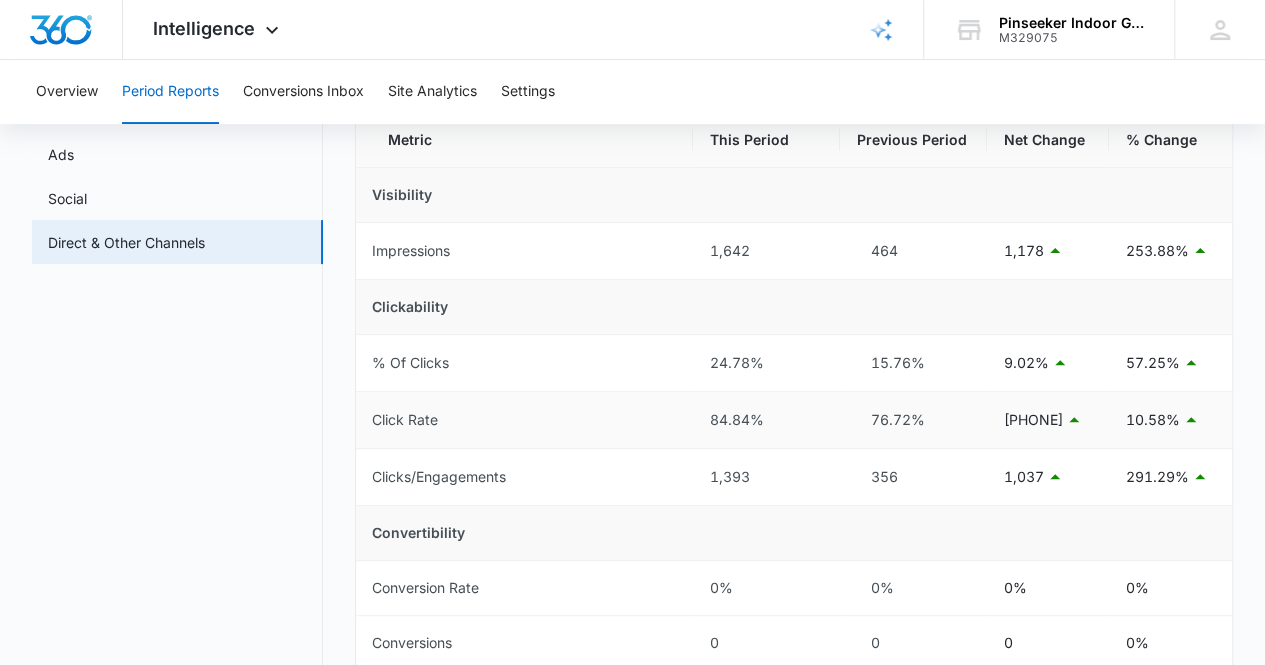 scroll, scrollTop: 0, scrollLeft: 0, axis: both 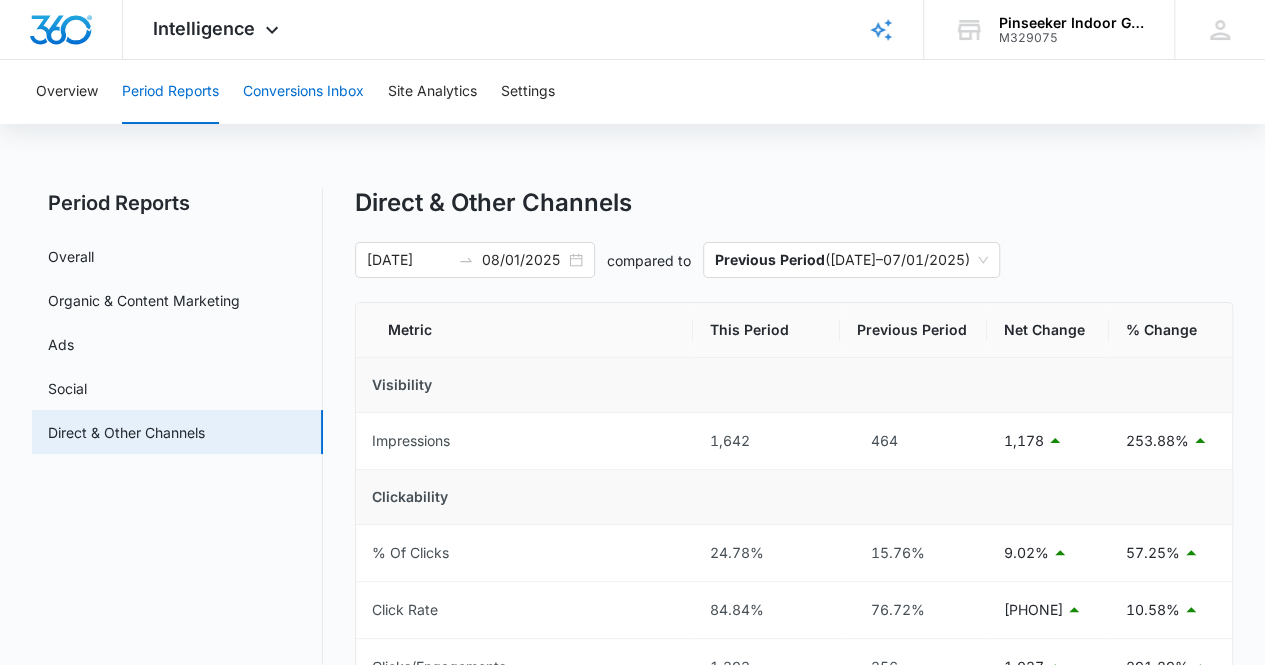 click on "Conversions Inbox" at bounding box center [303, 92] 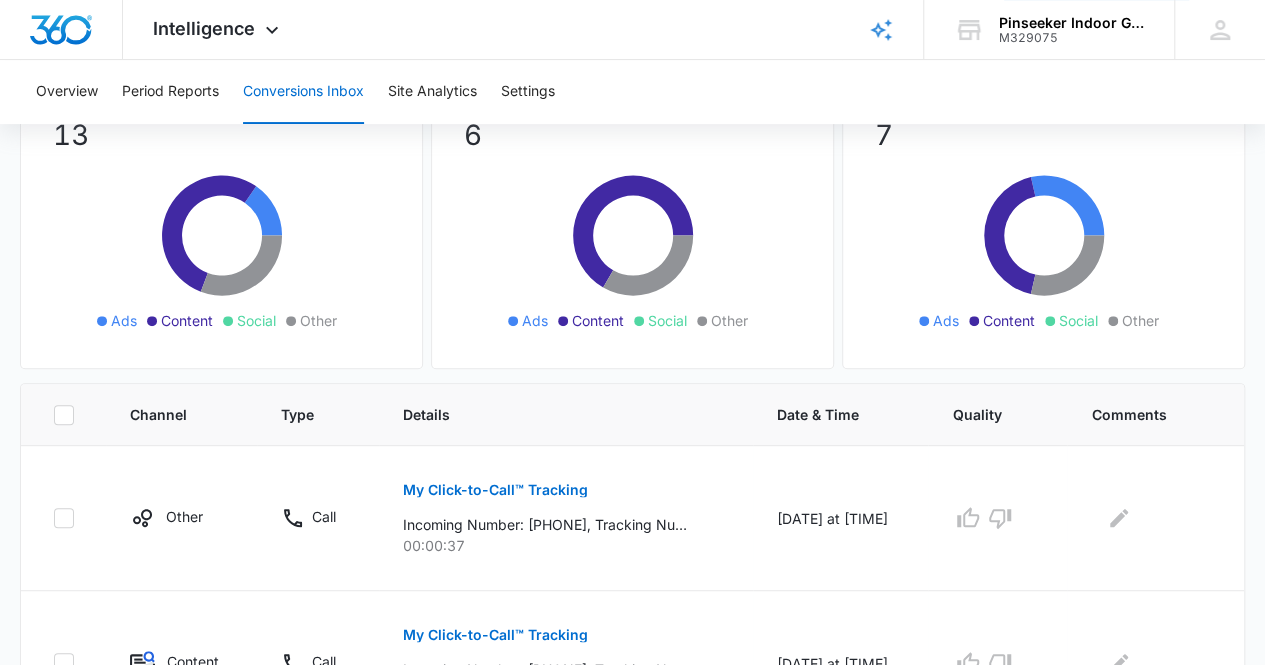 scroll, scrollTop: 300, scrollLeft: 0, axis: vertical 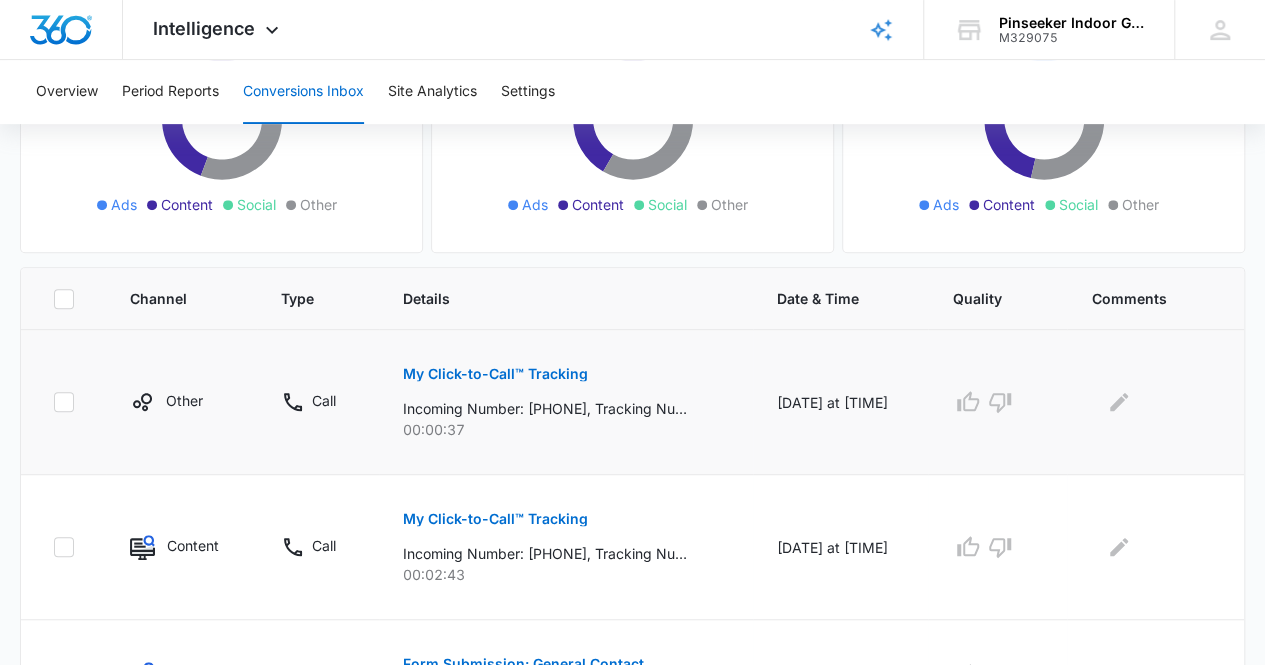 click on "My Click-to-Call™ Tracking Incoming Number: [PHONE], Tracking Number: [PHONE], Ring To: [PHONE], Caller Id: [PHONE], Duration: [TIME], Title: Pinseeker Indoor Golf LLC - Other [TIME]" at bounding box center (566, 395) 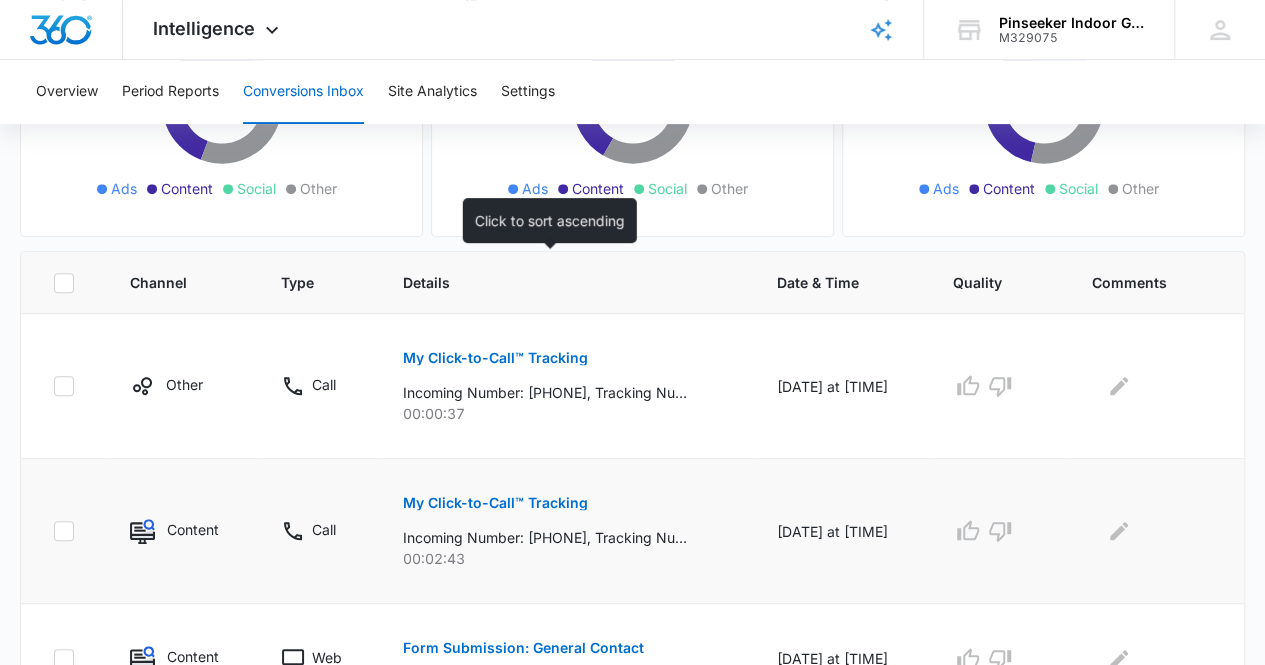 scroll, scrollTop: 300, scrollLeft: 0, axis: vertical 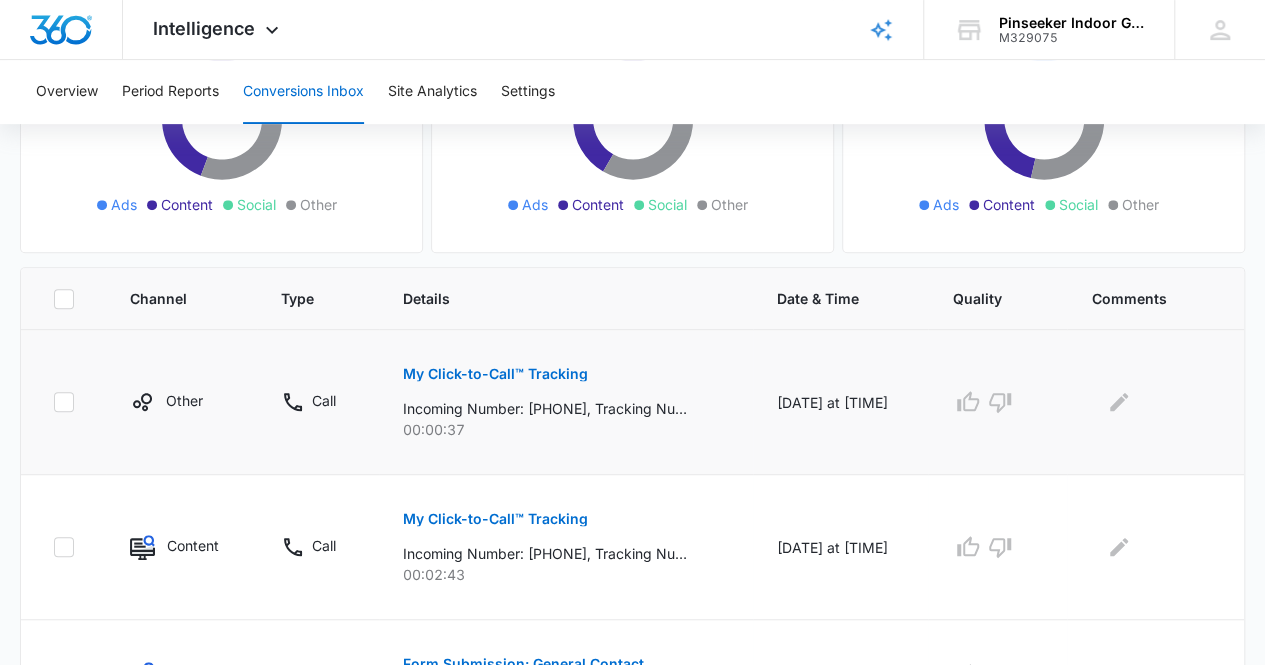 click on "My Click-to-Call™ Tracking" at bounding box center [495, 374] 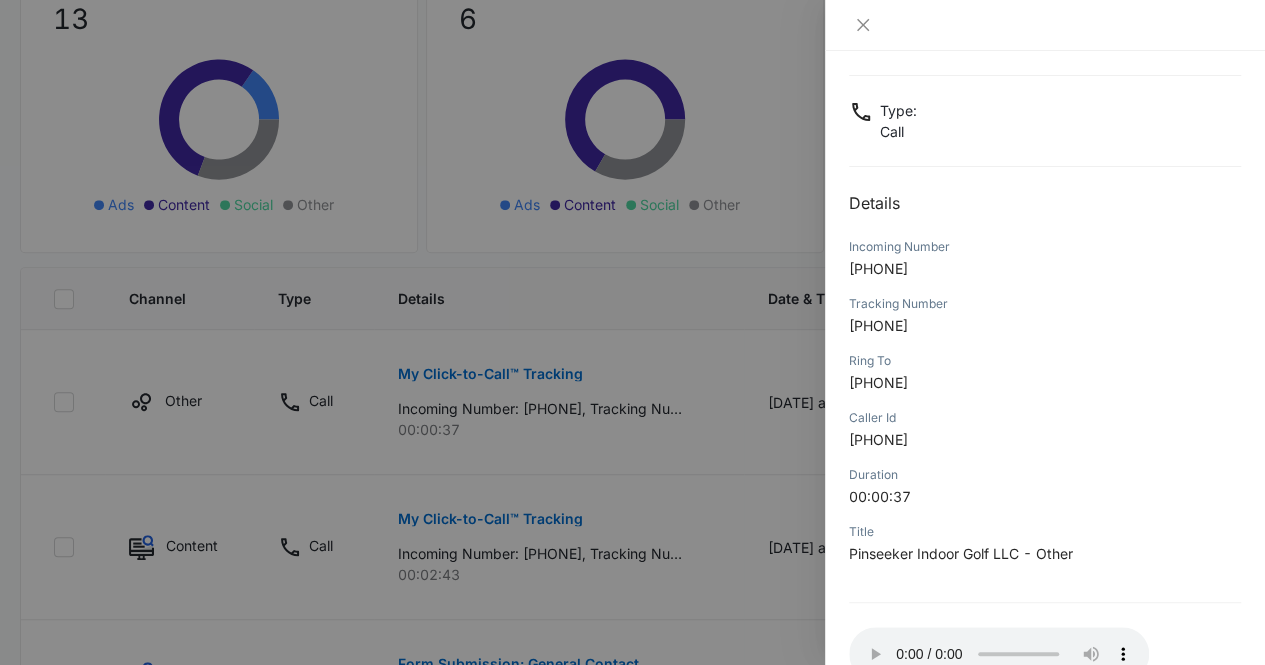scroll, scrollTop: 222, scrollLeft: 0, axis: vertical 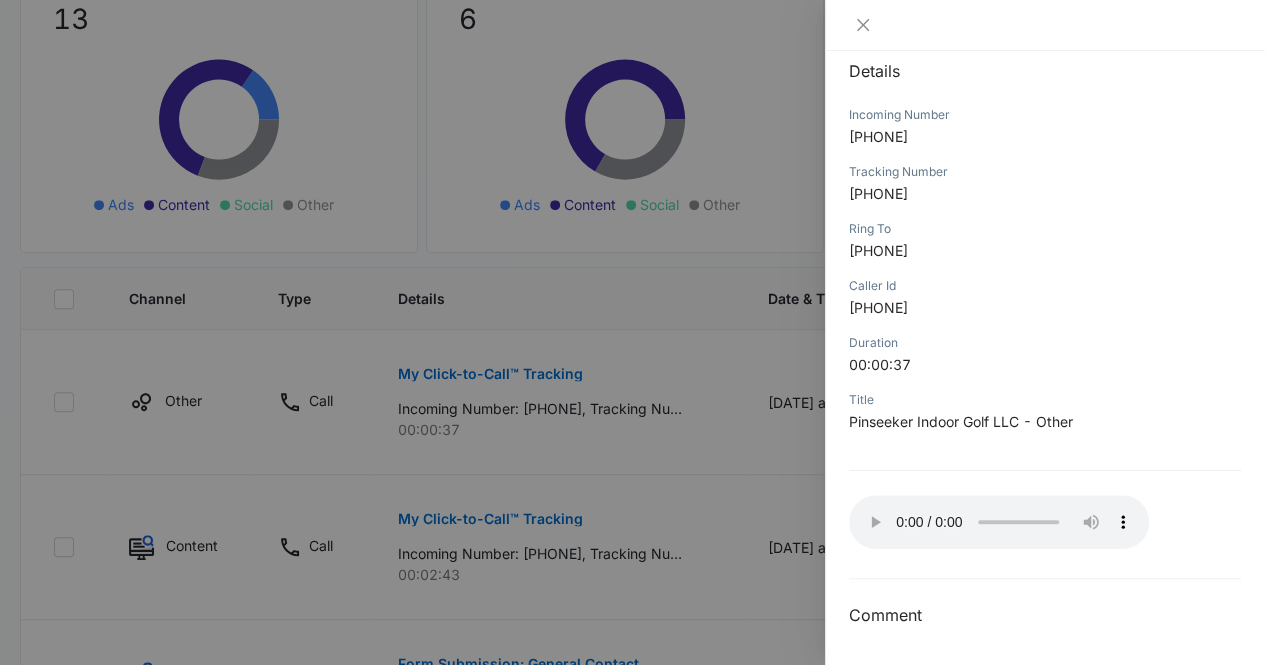 click on "[PHONE]" at bounding box center [1045, 193] 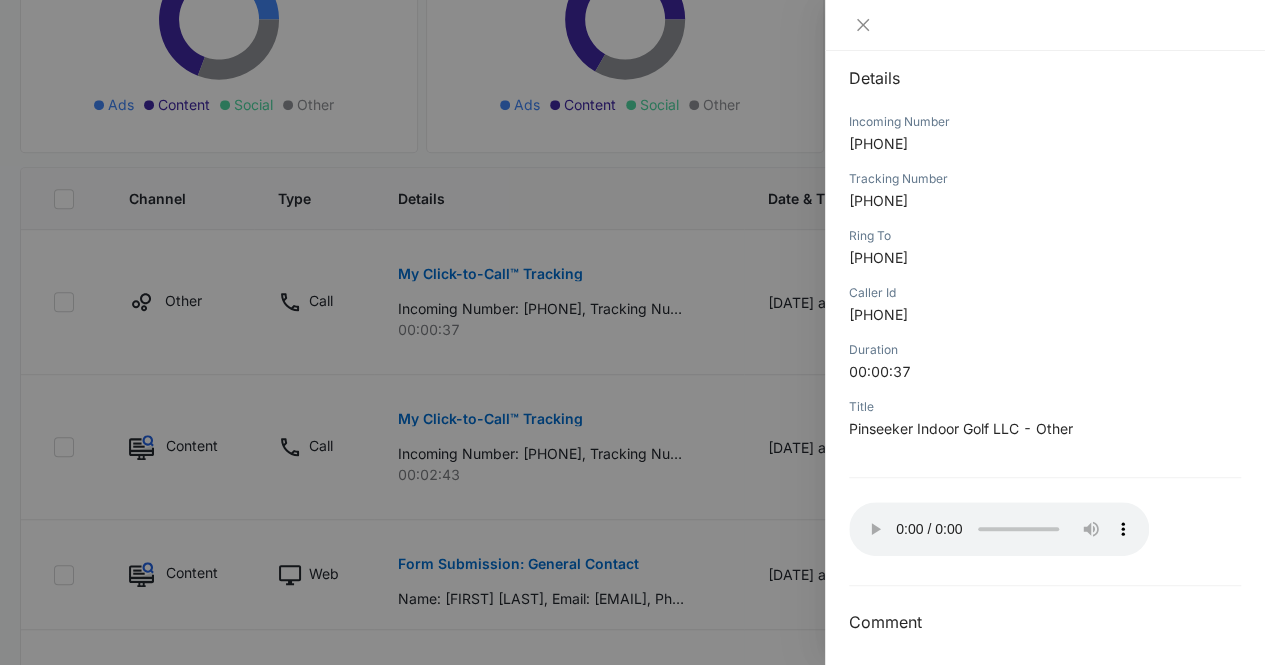 scroll, scrollTop: 222, scrollLeft: 0, axis: vertical 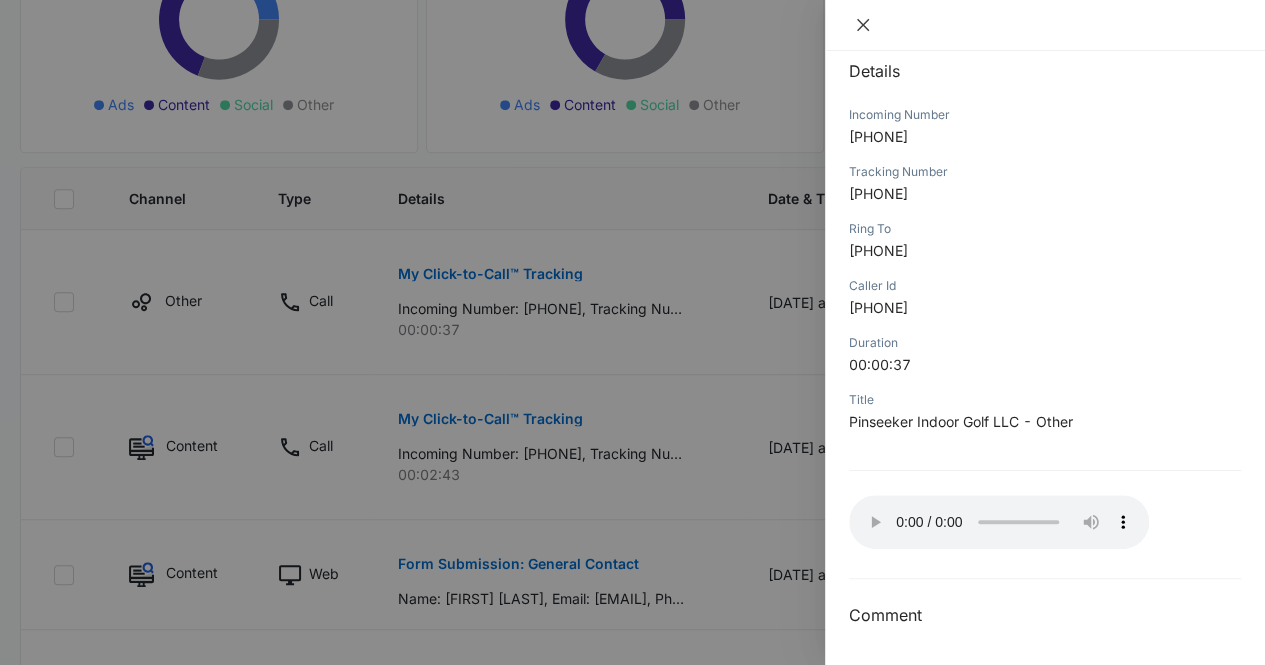 click 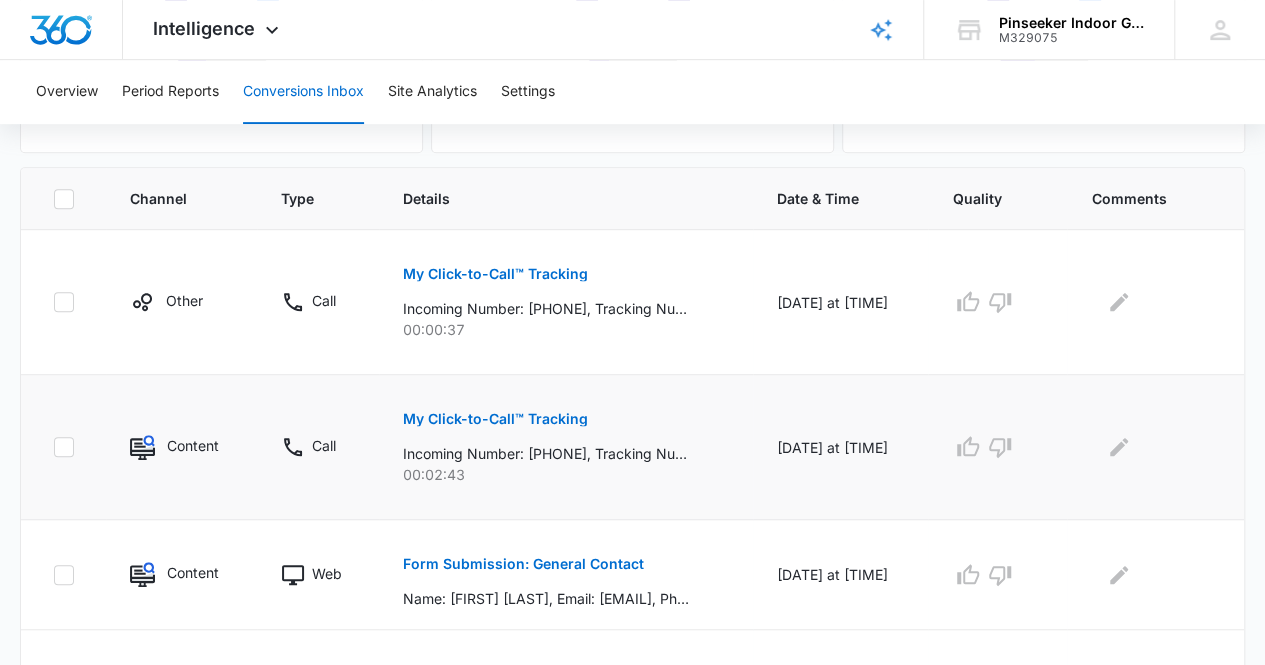 click on "My Click-to-Call™ Tracking" at bounding box center (495, 419) 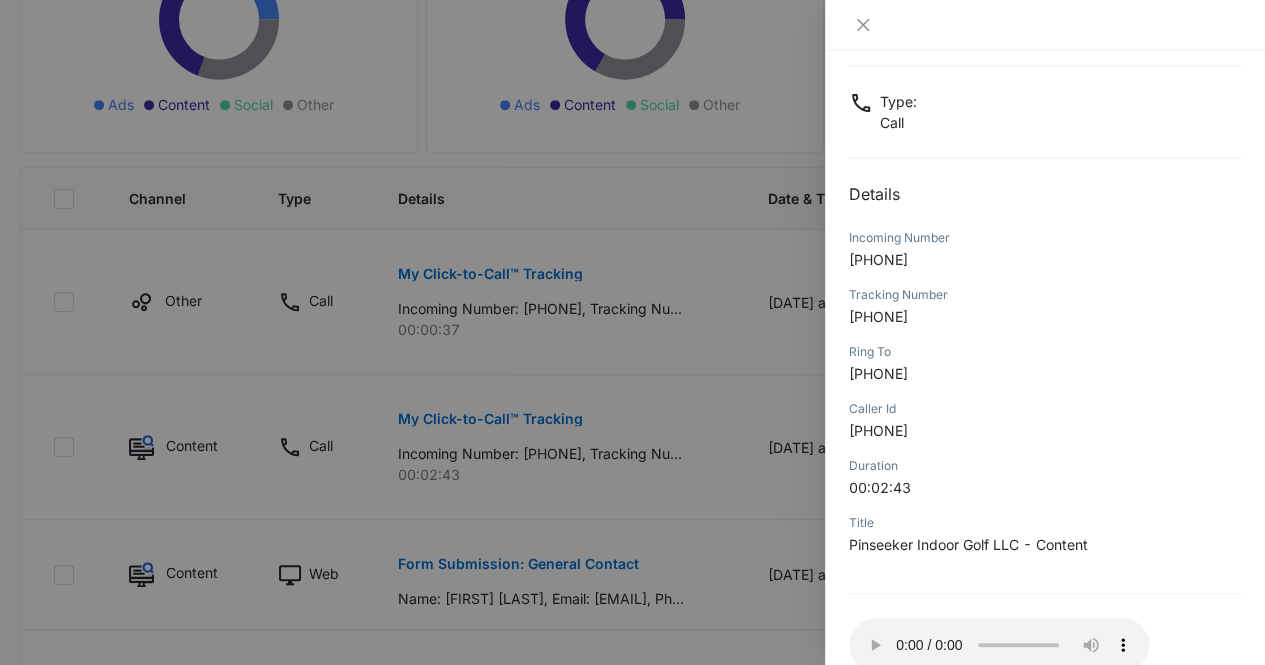 scroll, scrollTop: 222, scrollLeft: 0, axis: vertical 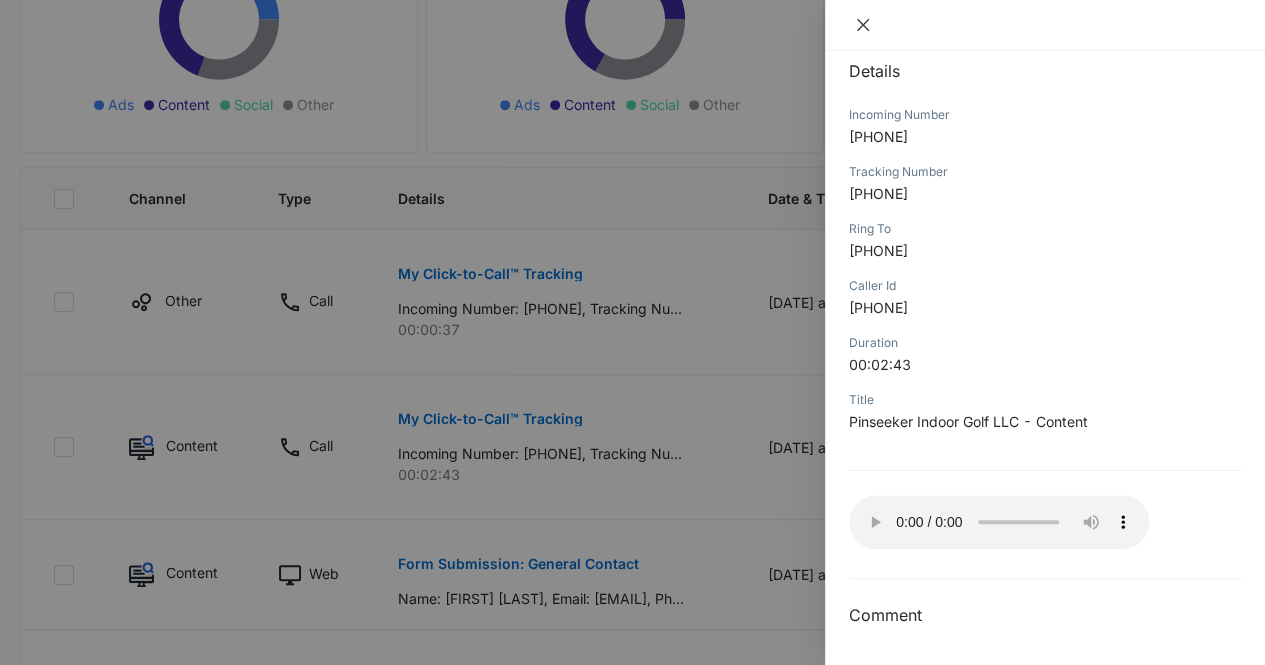 click 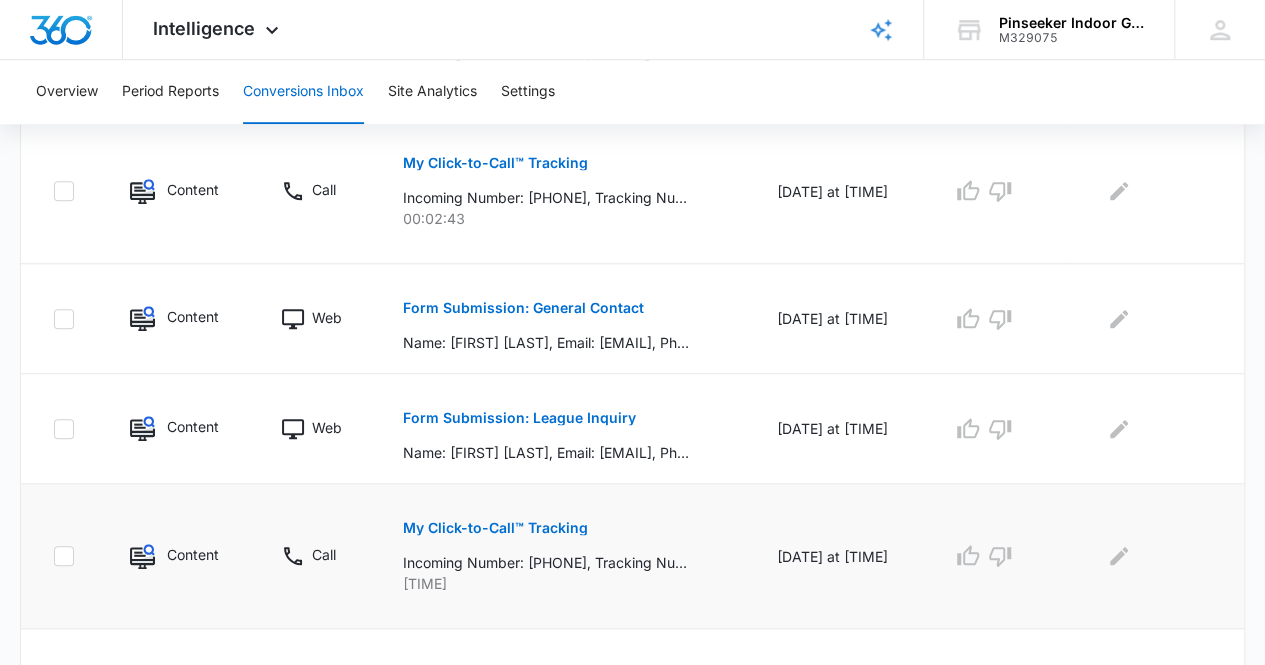 scroll, scrollTop: 700, scrollLeft: 0, axis: vertical 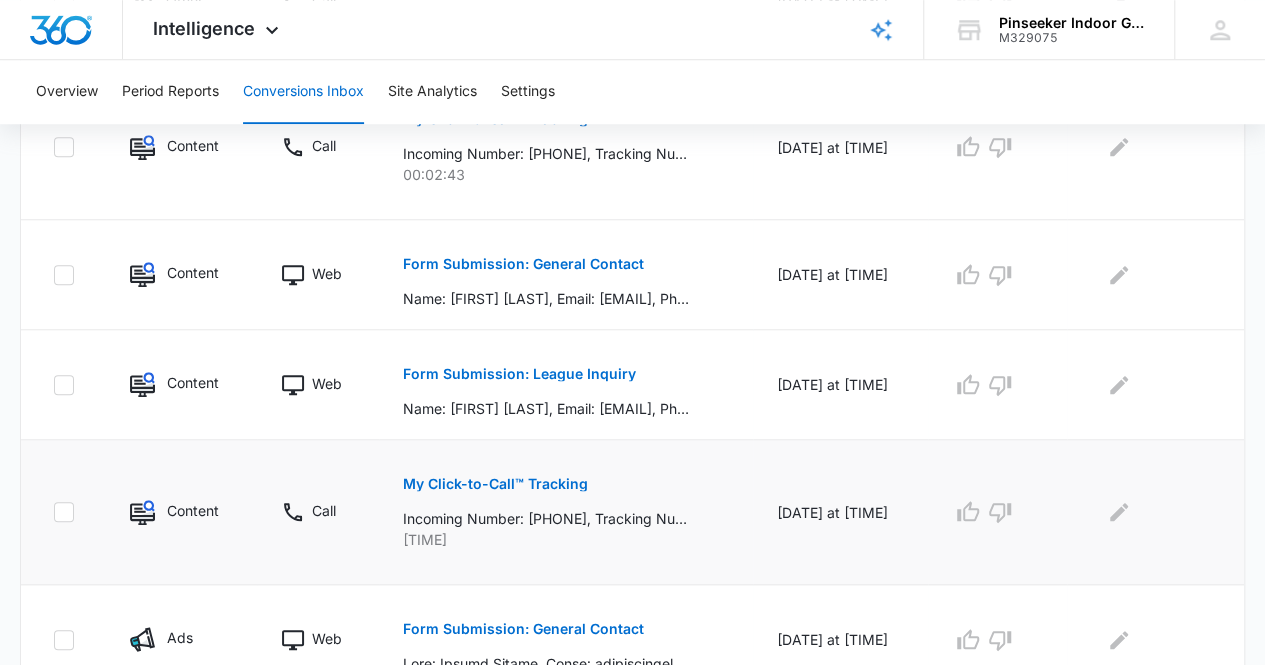 click on "My Click-to-Call™ Tracking" at bounding box center (495, 484) 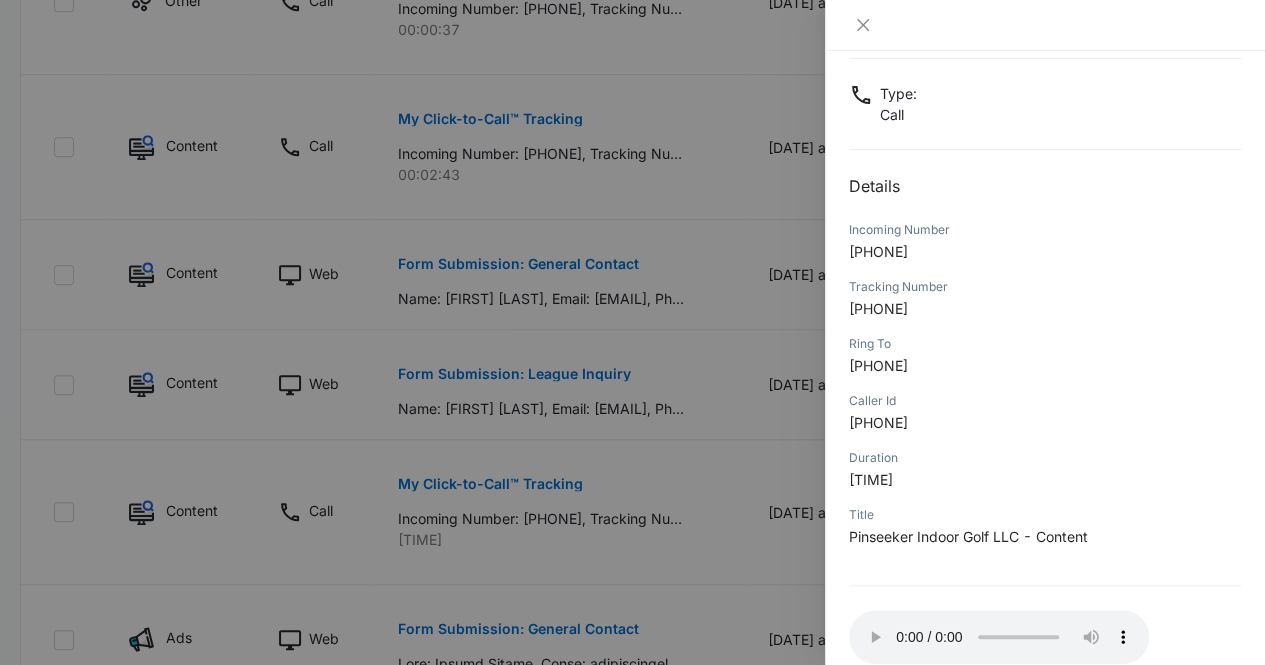 scroll, scrollTop: 222, scrollLeft: 0, axis: vertical 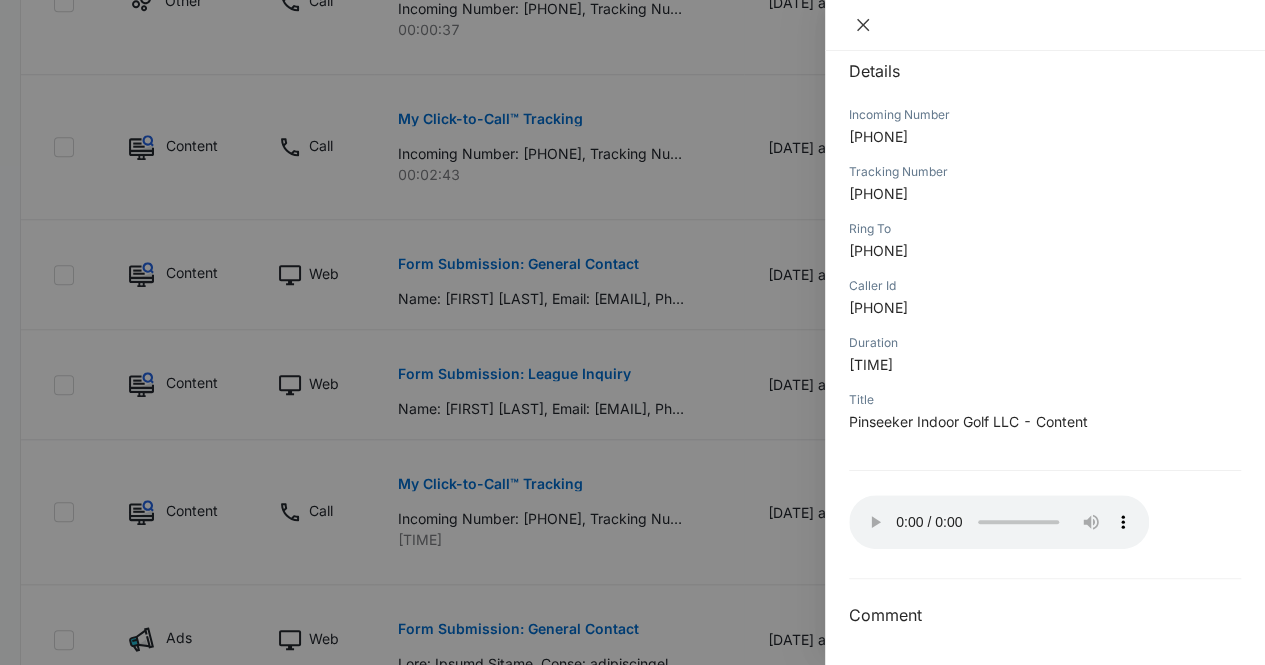 click 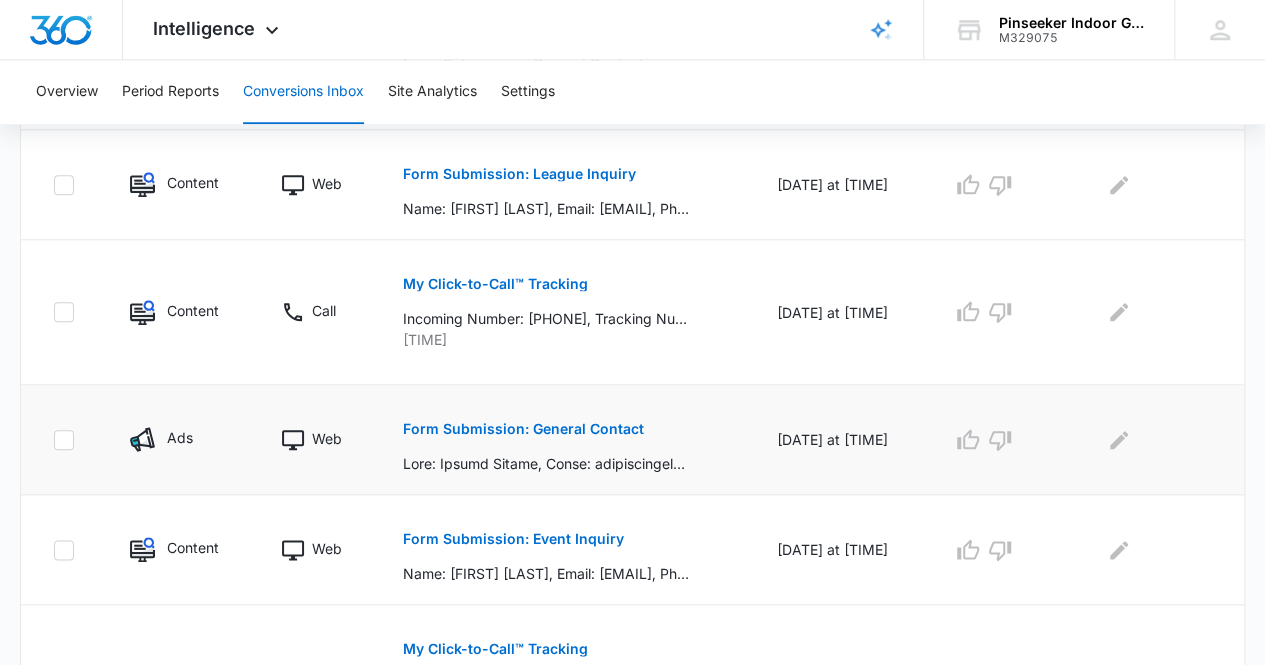 scroll, scrollTop: 1100, scrollLeft: 0, axis: vertical 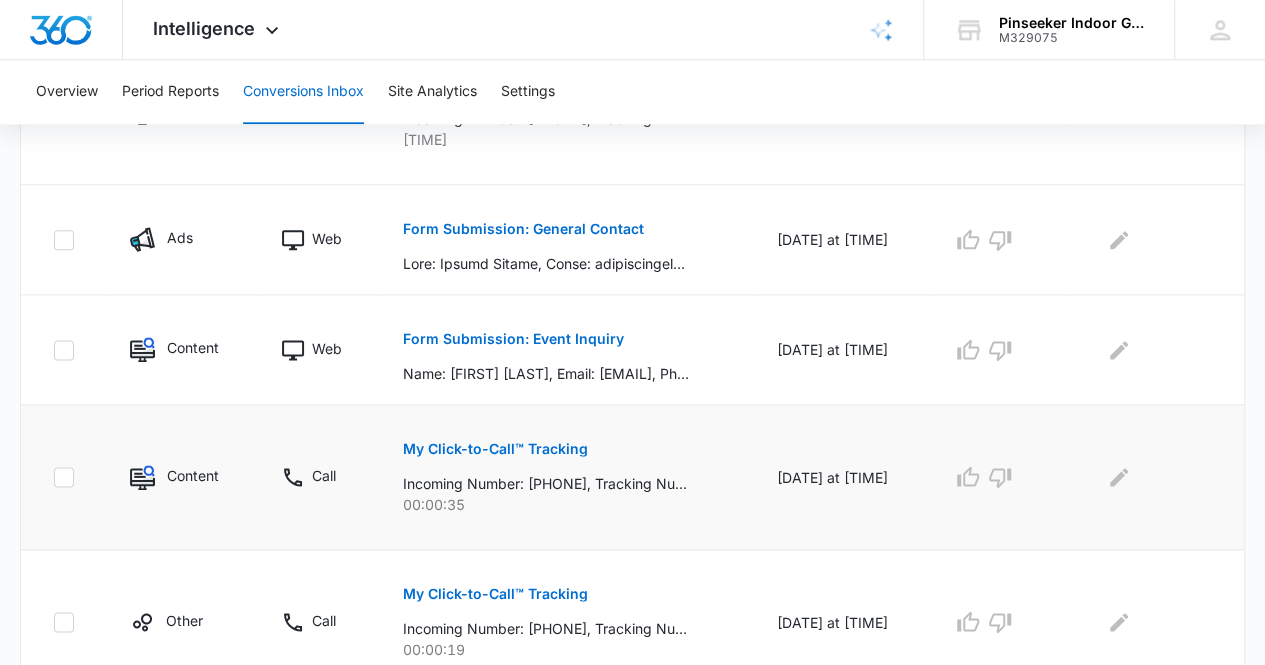 click on "My Click-to-Call™ Tracking" at bounding box center (495, 449) 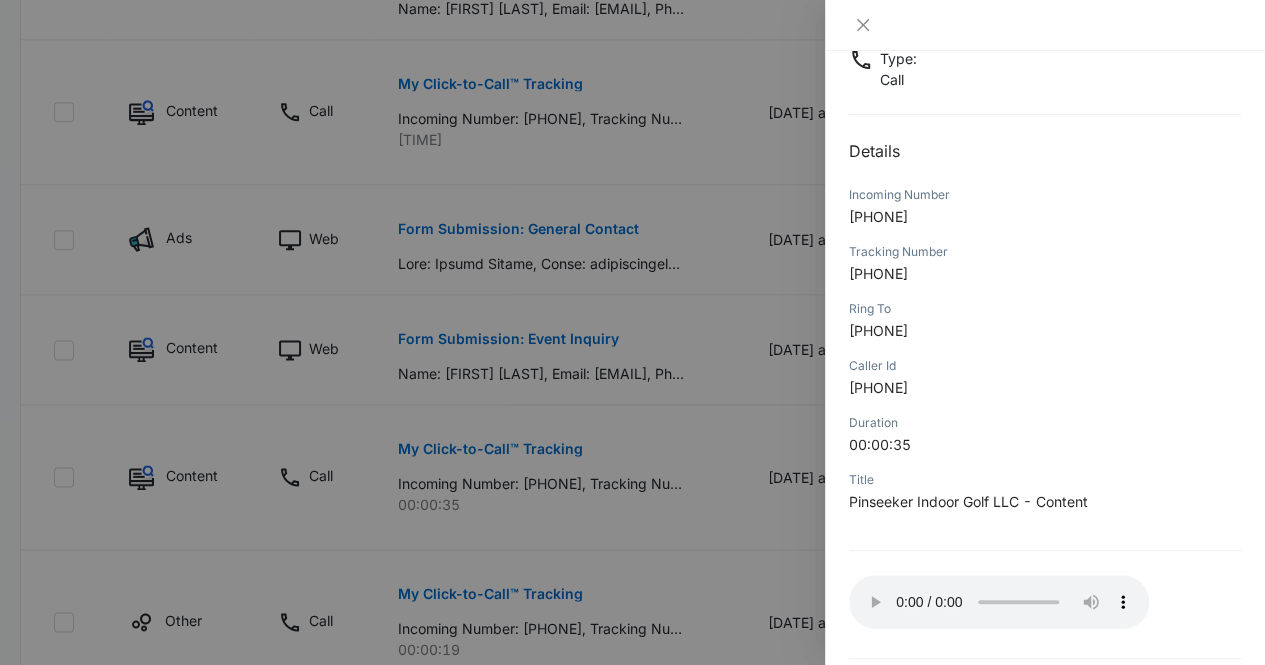 scroll, scrollTop: 200, scrollLeft: 0, axis: vertical 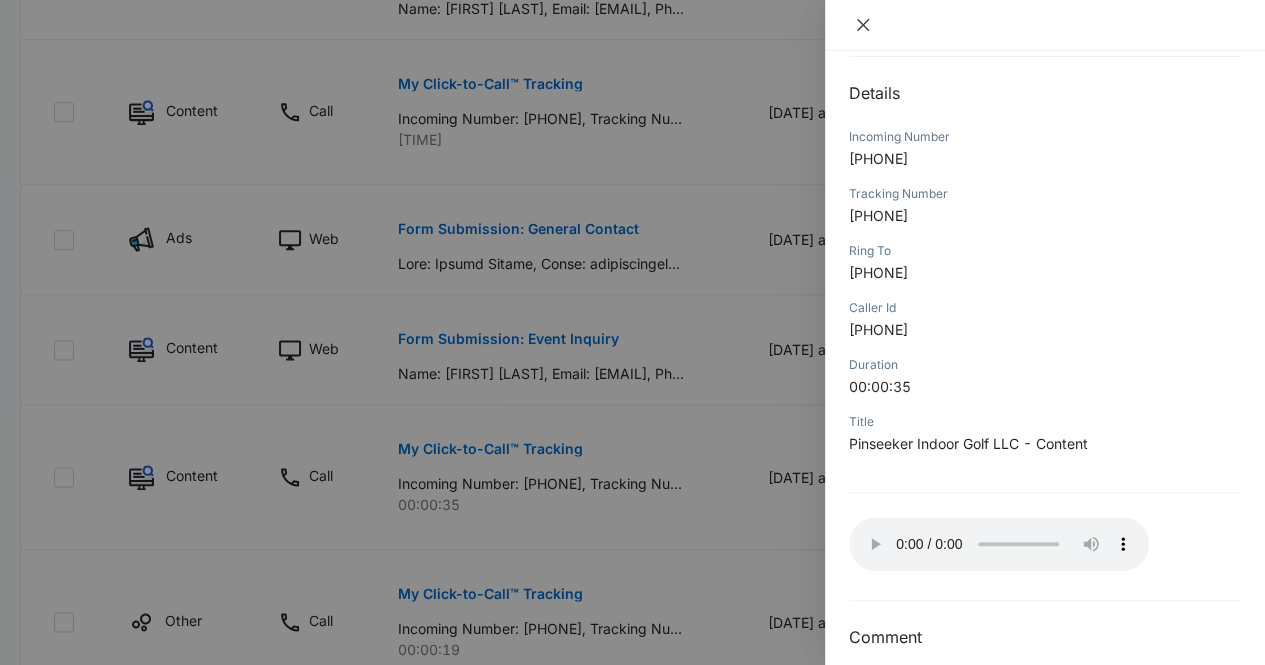 click 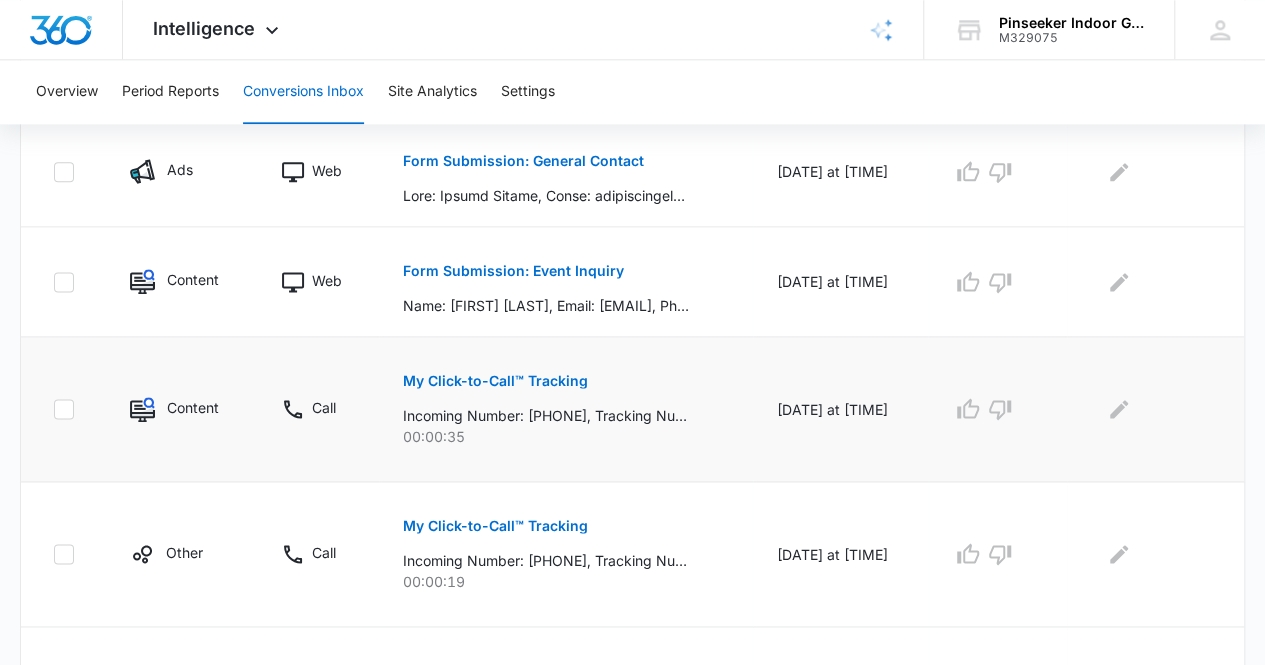 scroll, scrollTop: 1200, scrollLeft: 0, axis: vertical 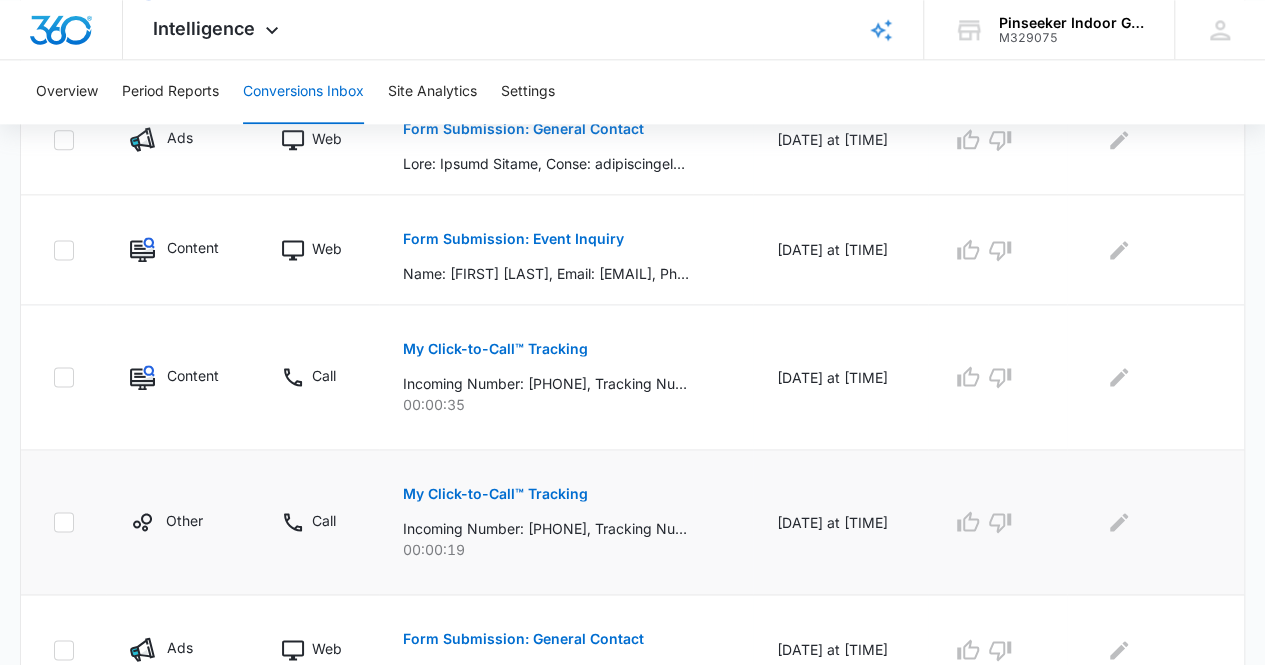 click on "My Click-to-Call™ Tracking" at bounding box center (495, 494) 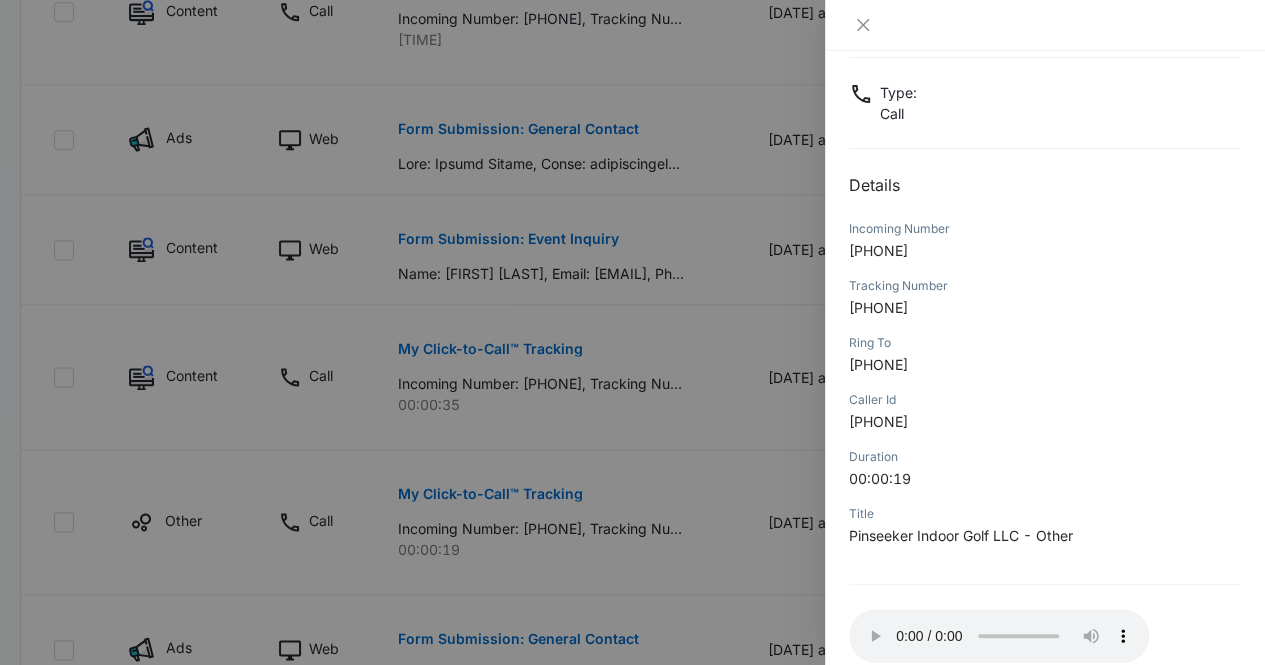 scroll, scrollTop: 222, scrollLeft: 0, axis: vertical 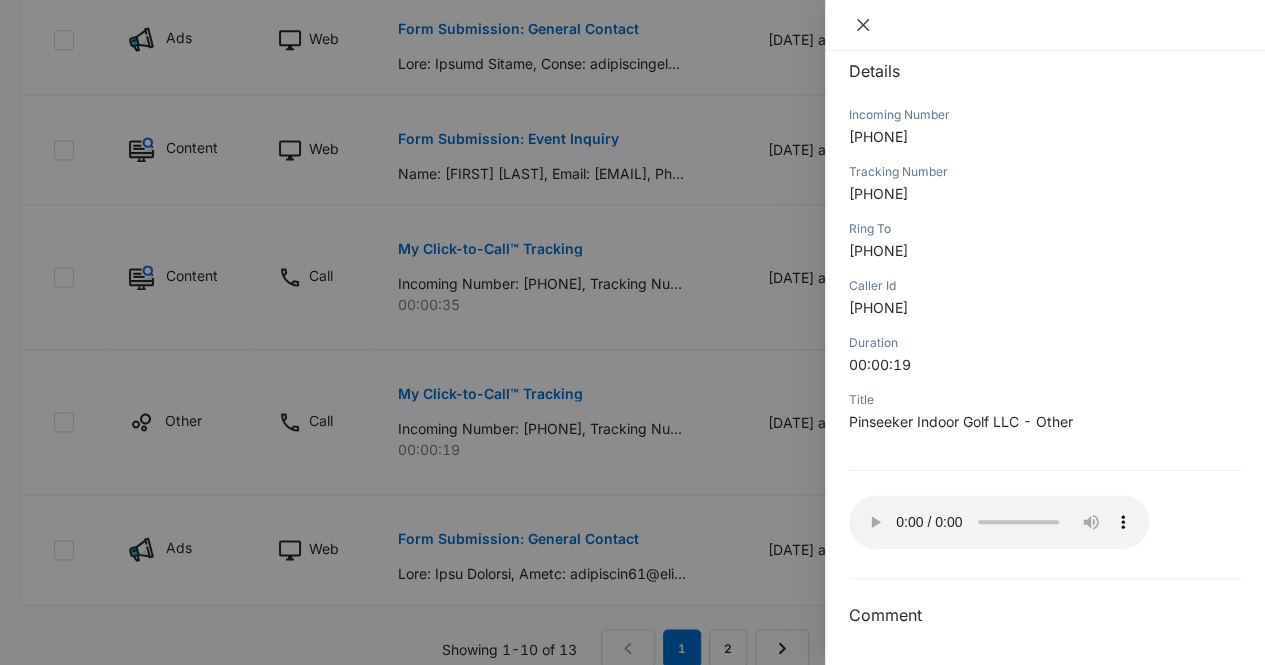 click 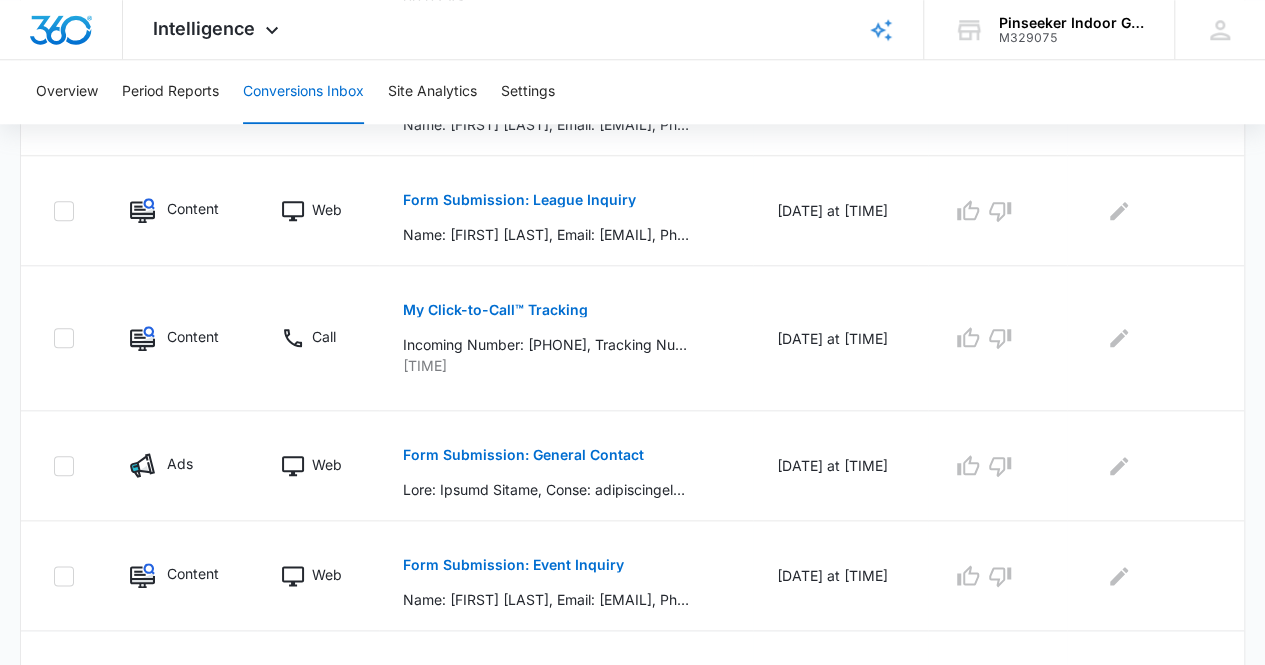 scroll, scrollTop: 1297, scrollLeft: 0, axis: vertical 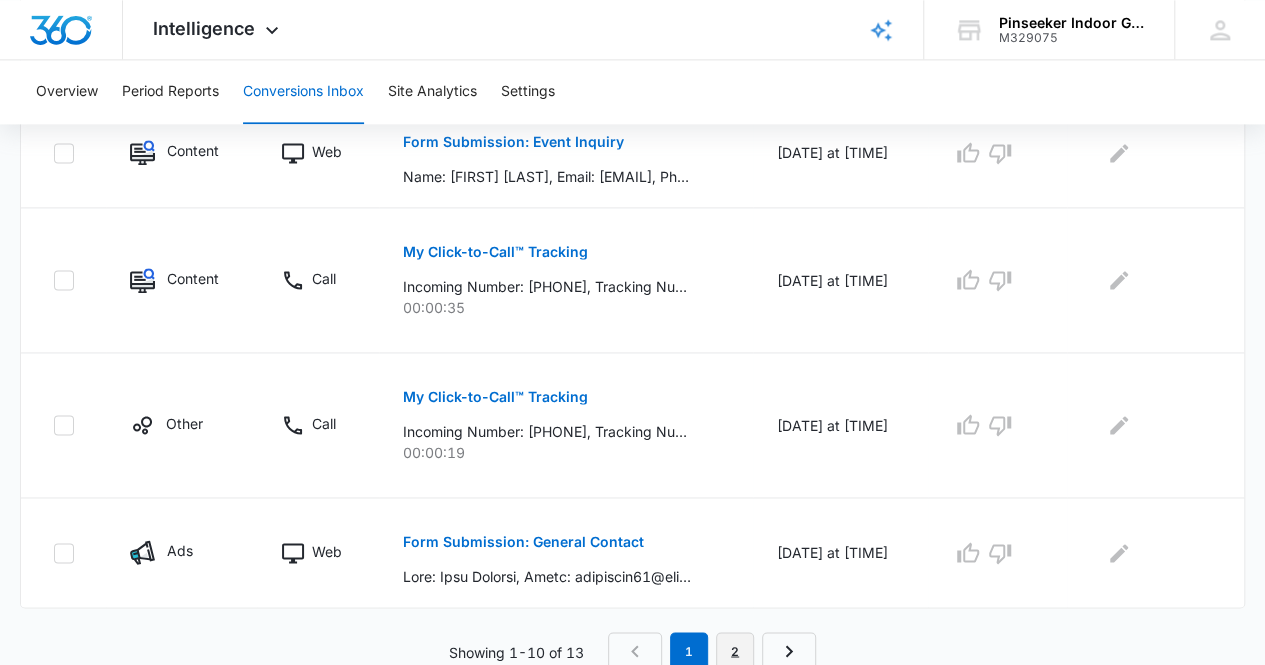 click on "2" at bounding box center [735, 651] 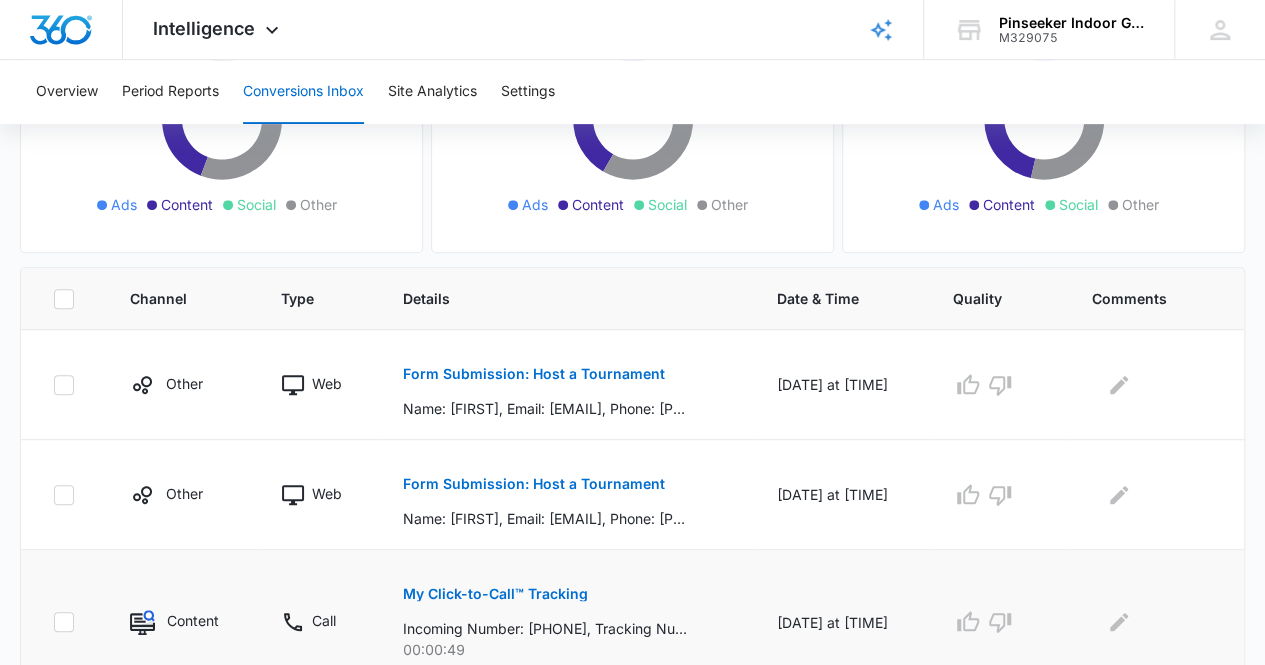 scroll, scrollTop: 389, scrollLeft: 0, axis: vertical 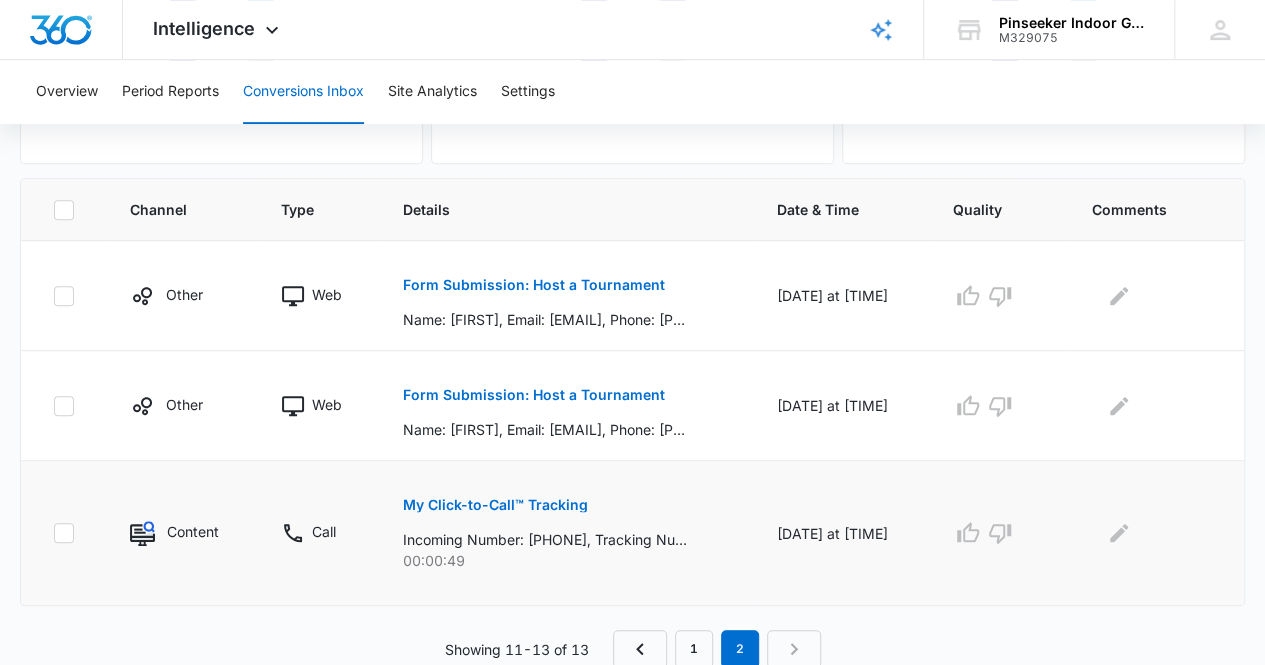 click on "My Click-to-Call™ Tracking" at bounding box center (495, 505) 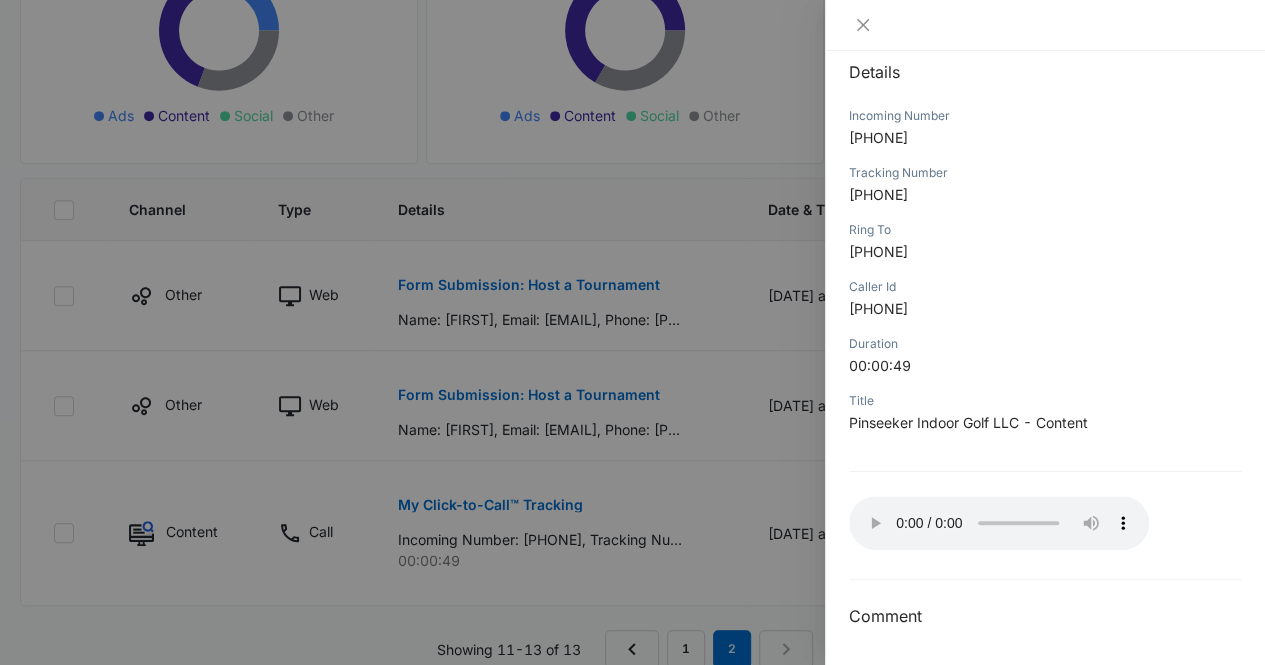 scroll, scrollTop: 222, scrollLeft: 0, axis: vertical 